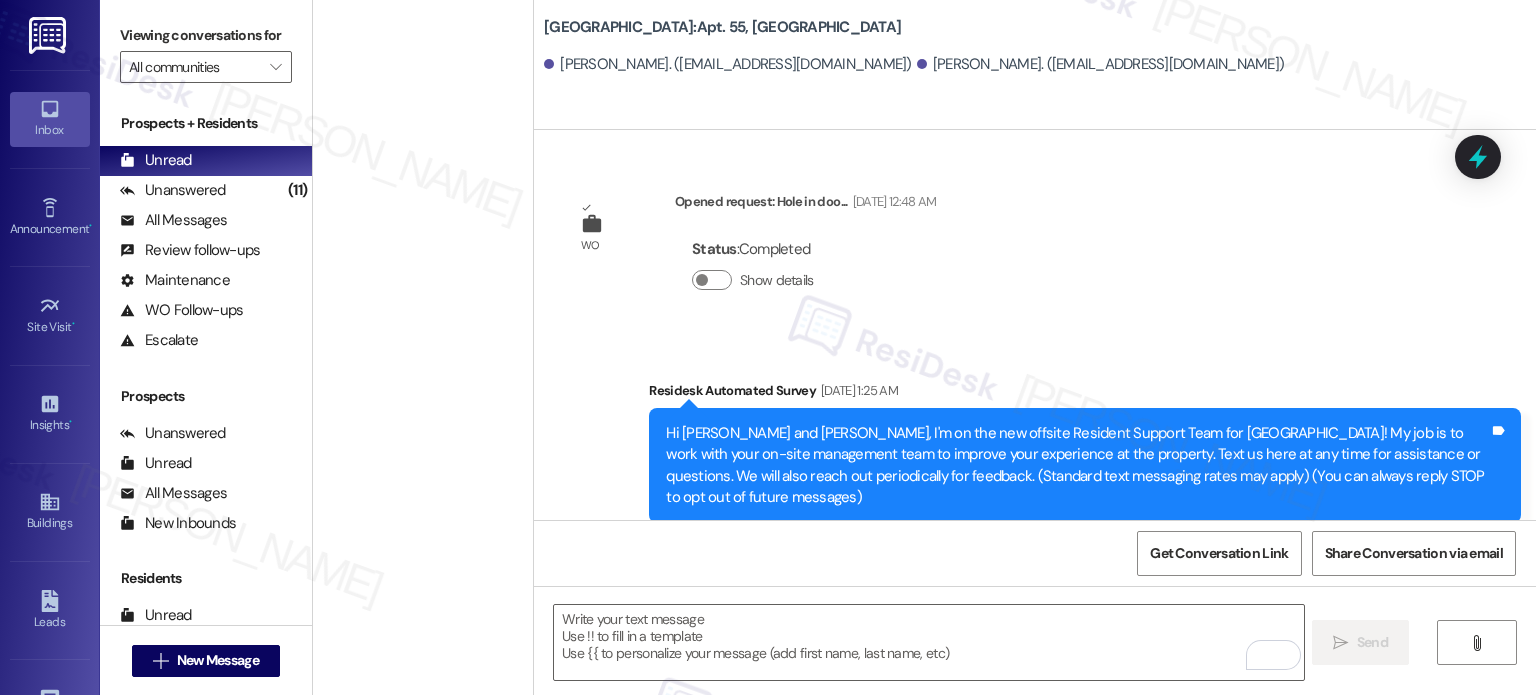 scroll, scrollTop: 0, scrollLeft: 0, axis: both 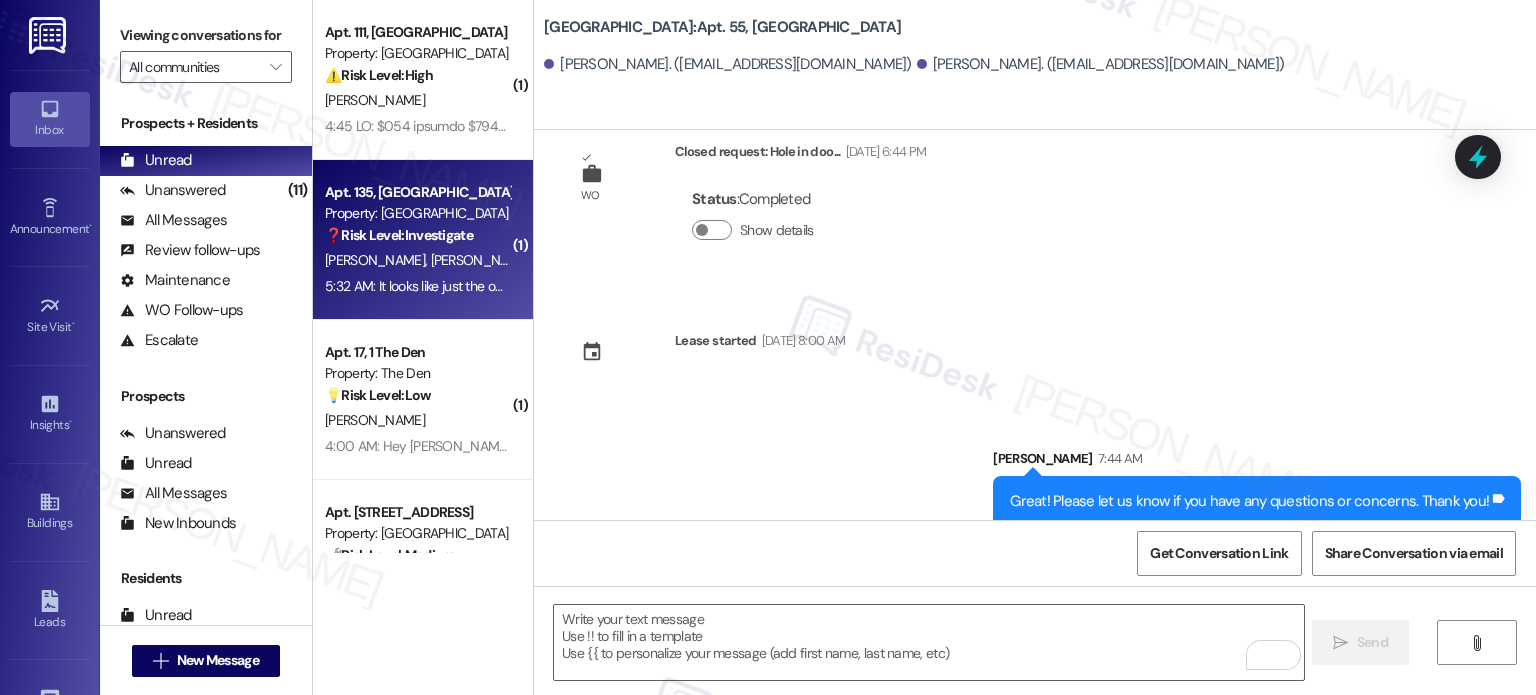 click on "[PERSON_NAME]" at bounding box center [481, 260] 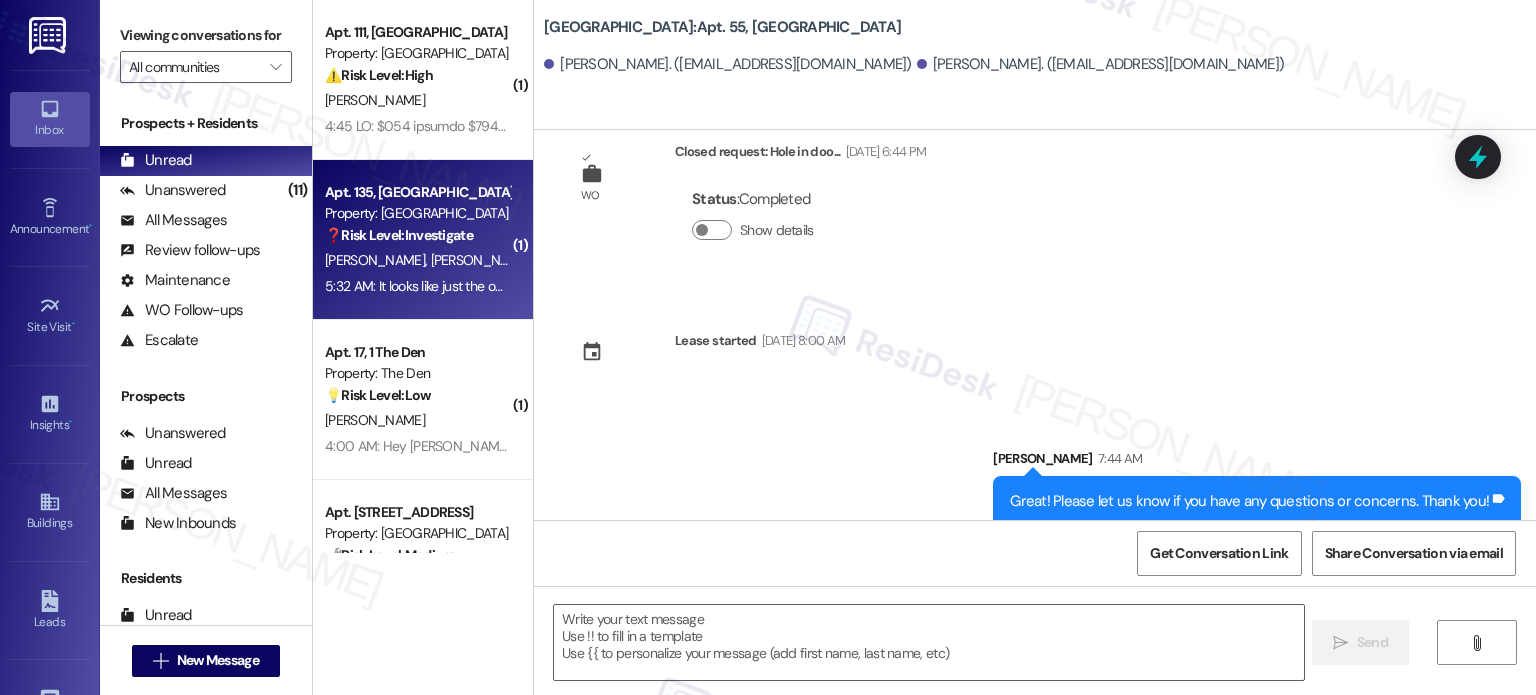 type on "Fetching suggested responses. Please feel free to read through the conversation in the meantime." 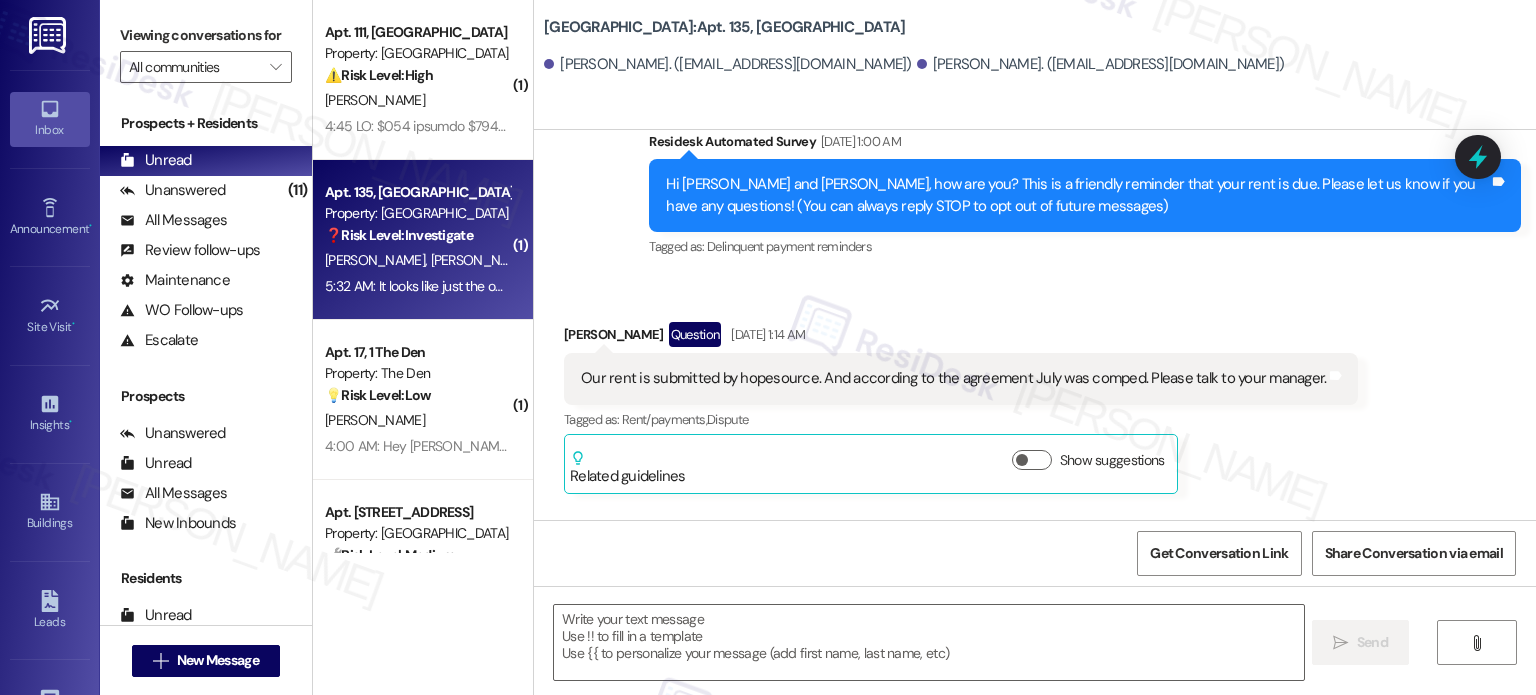 type on "Fetching suggested responses. Please feel free to read through the conversation in the meantime." 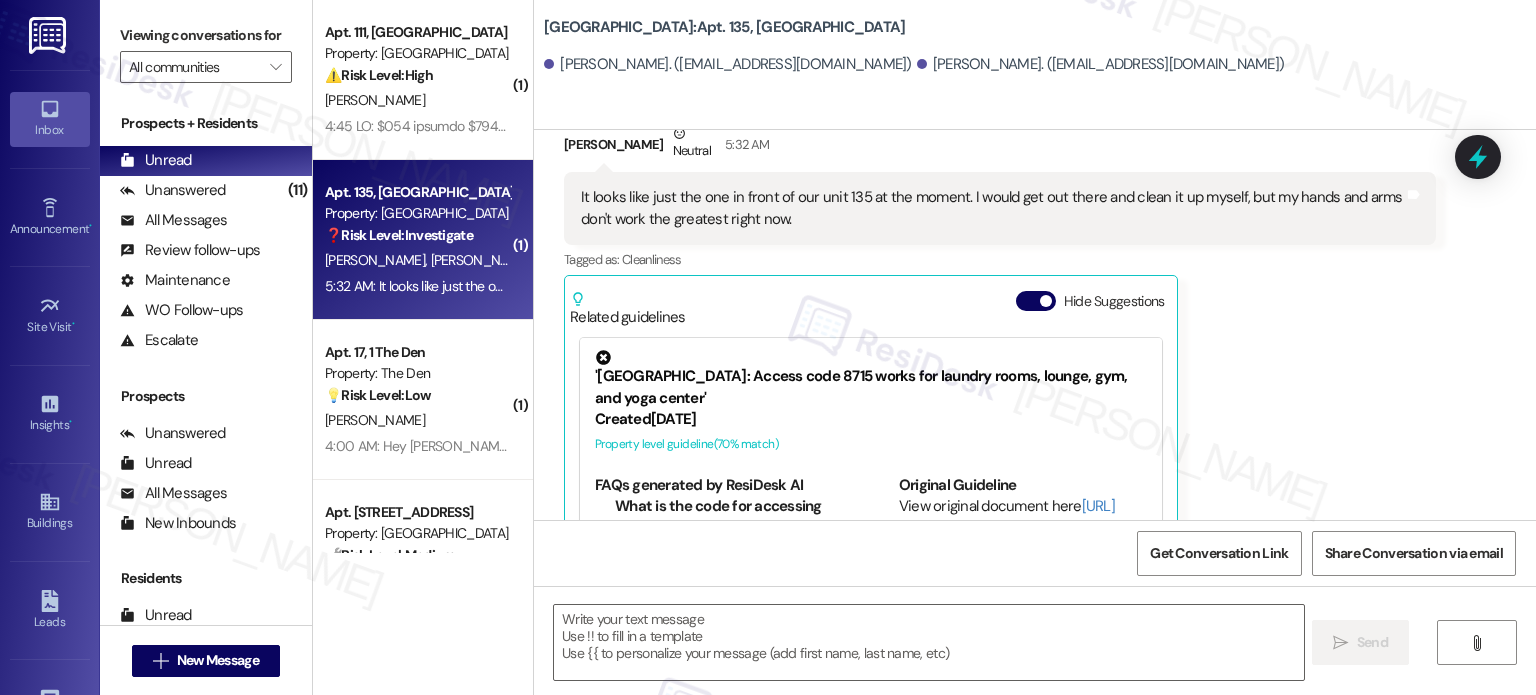 scroll, scrollTop: 2837, scrollLeft: 0, axis: vertical 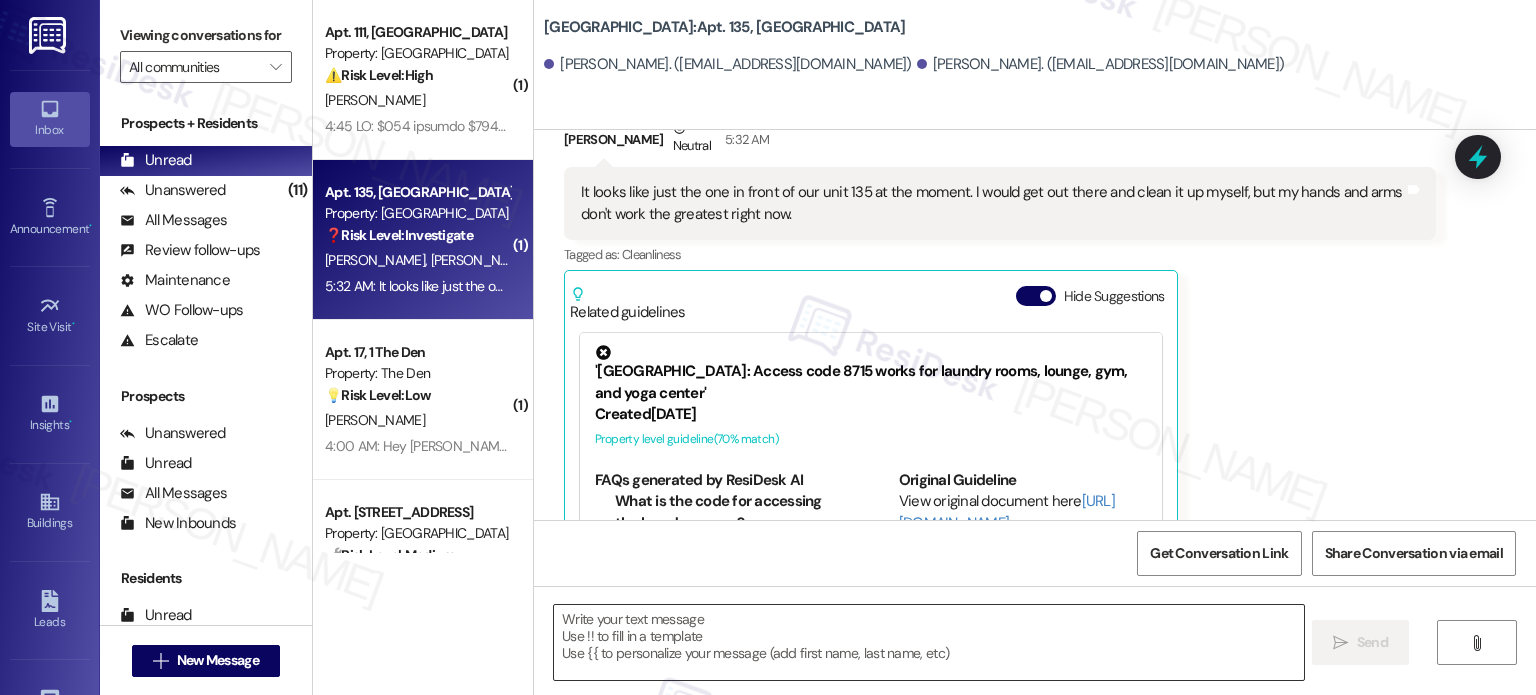 click at bounding box center (928, 642) 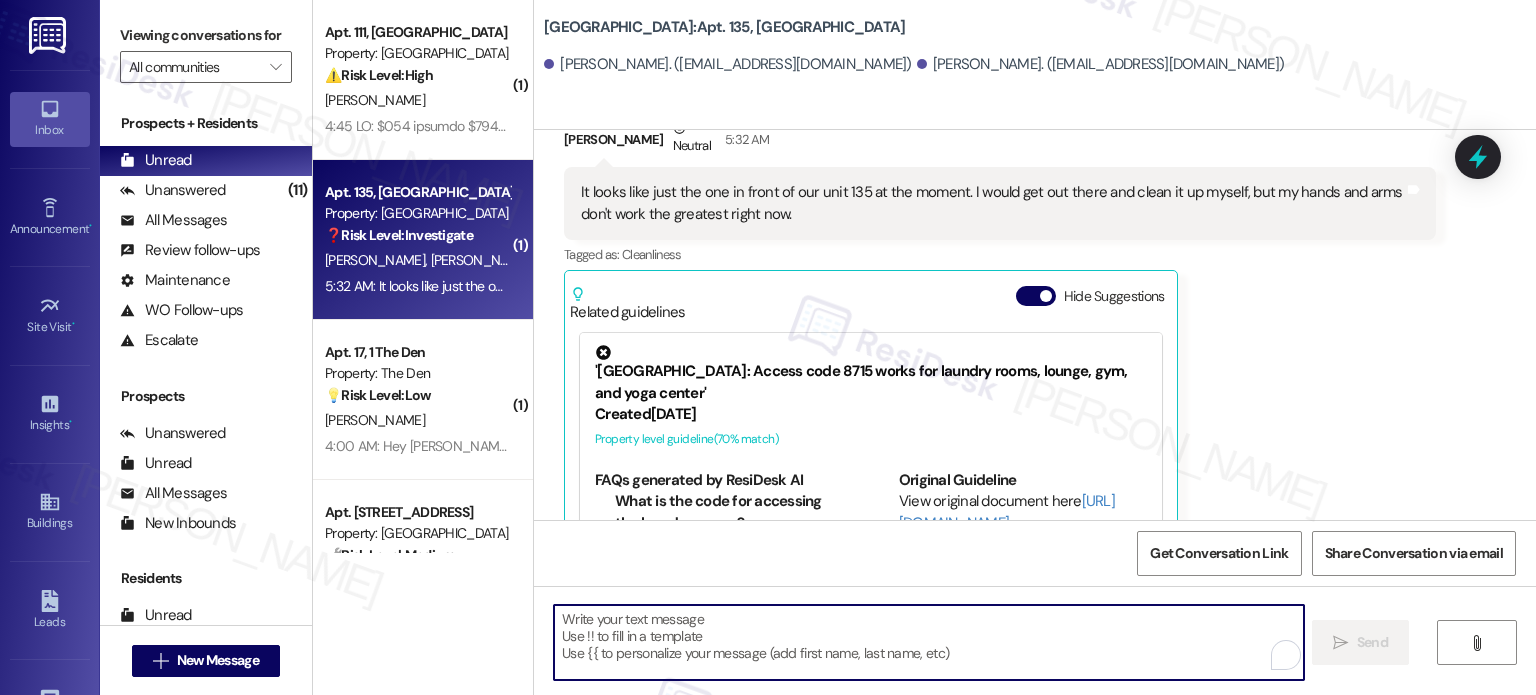 paste on "Thank you. I'll forward your concern to the team, and I'll let you know once I have more information. We appreciate your patience." 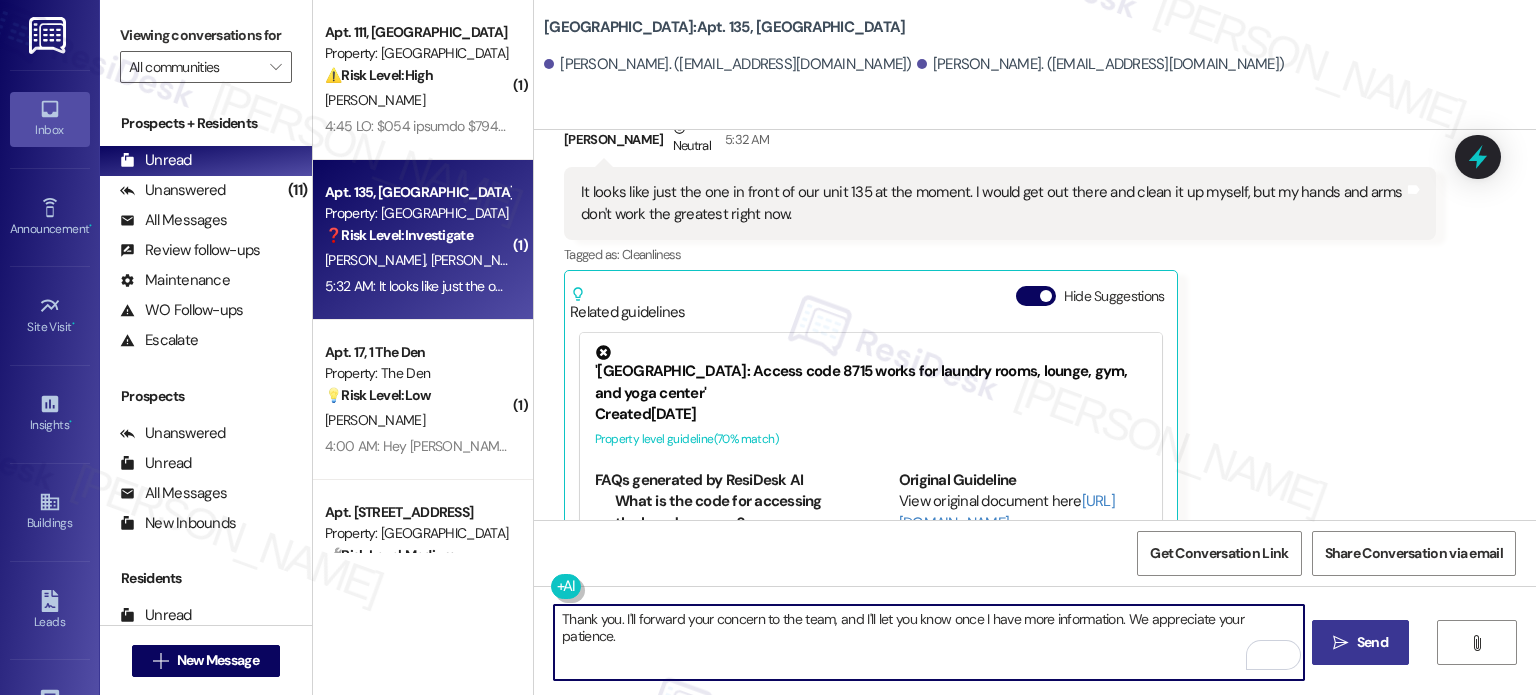 type on "Thank you. I'll forward your concern to the team, and I'll let you know once I have more information. We appreciate your patience." 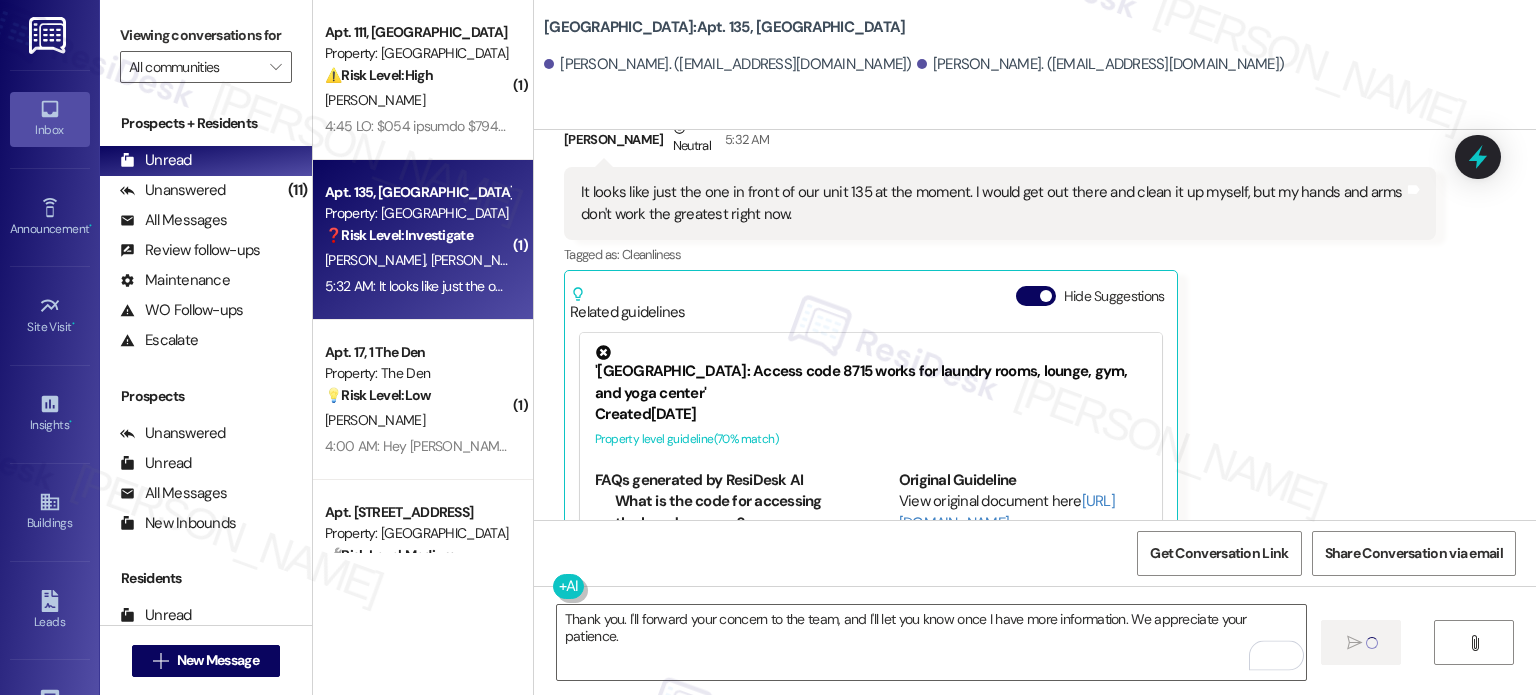 type 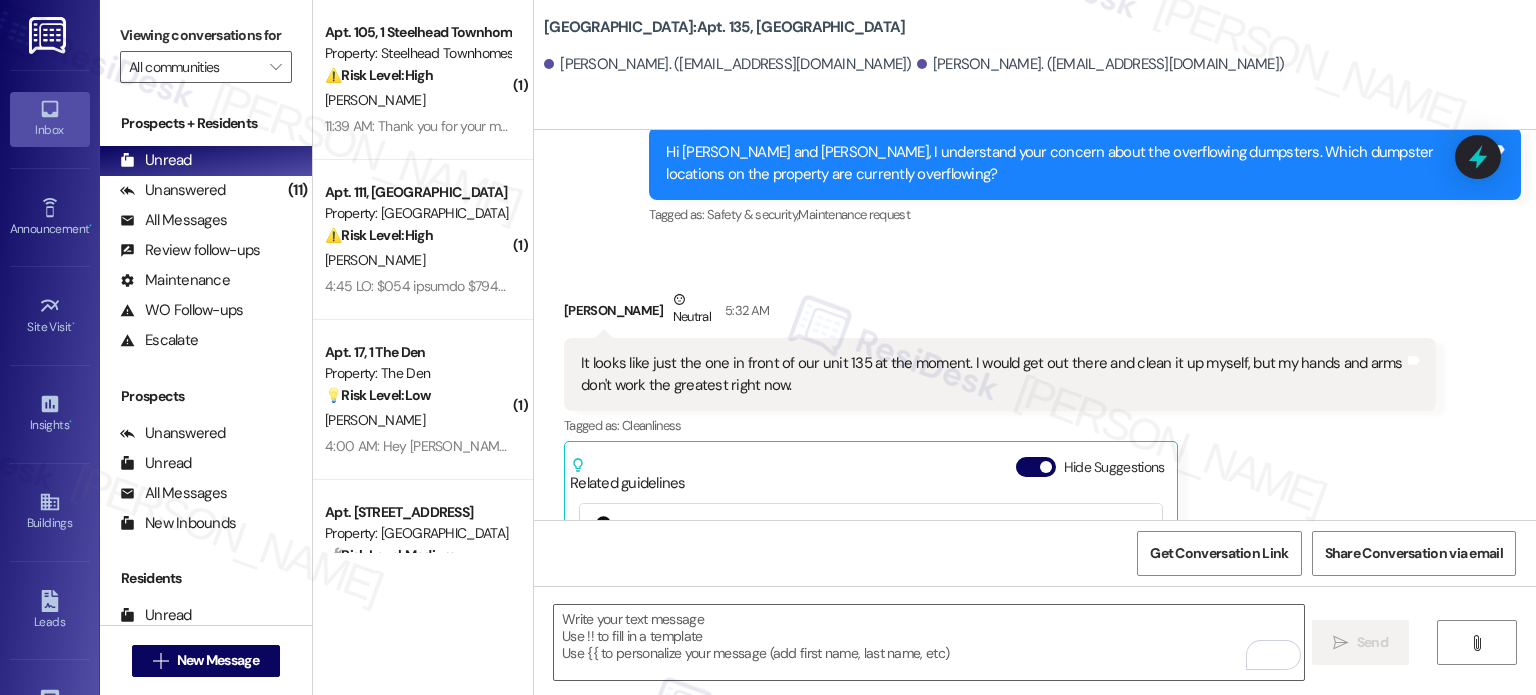 scroll, scrollTop: 3076, scrollLeft: 0, axis: vertical 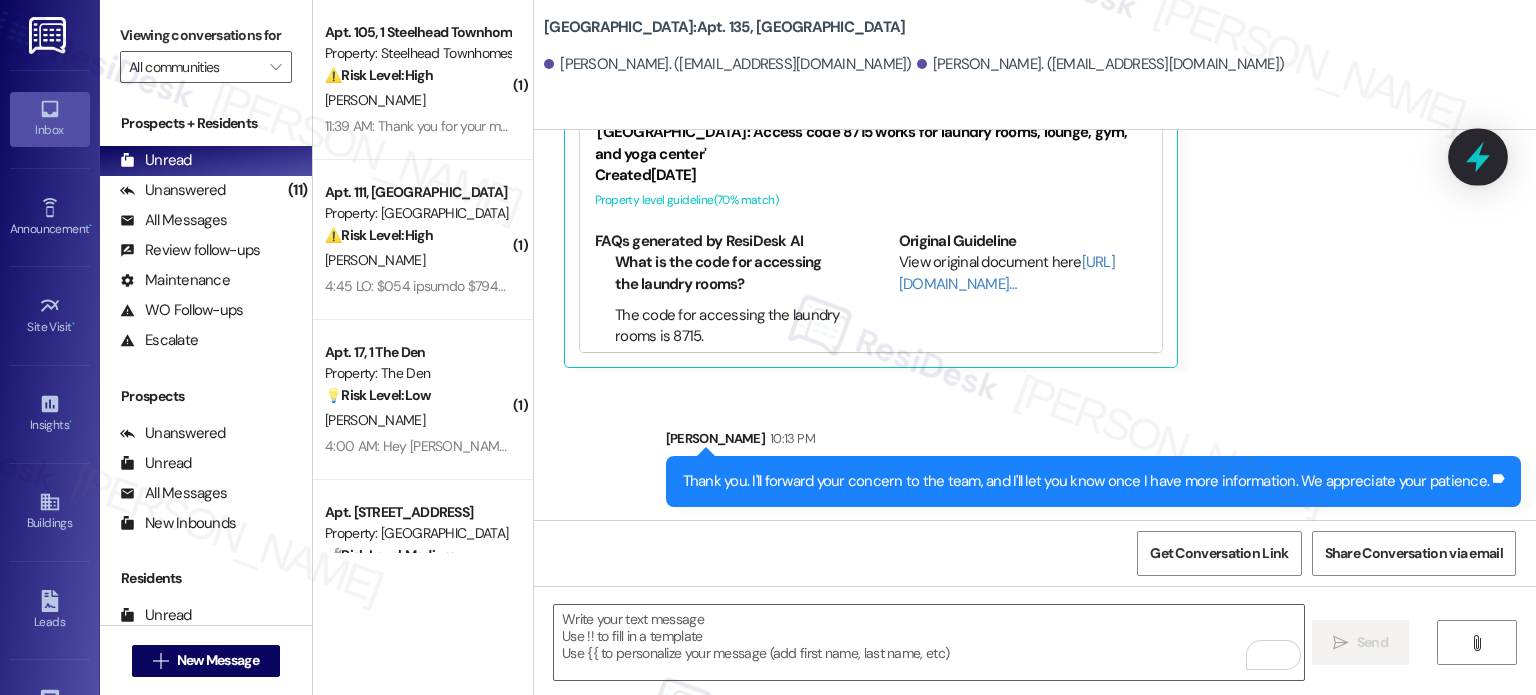click 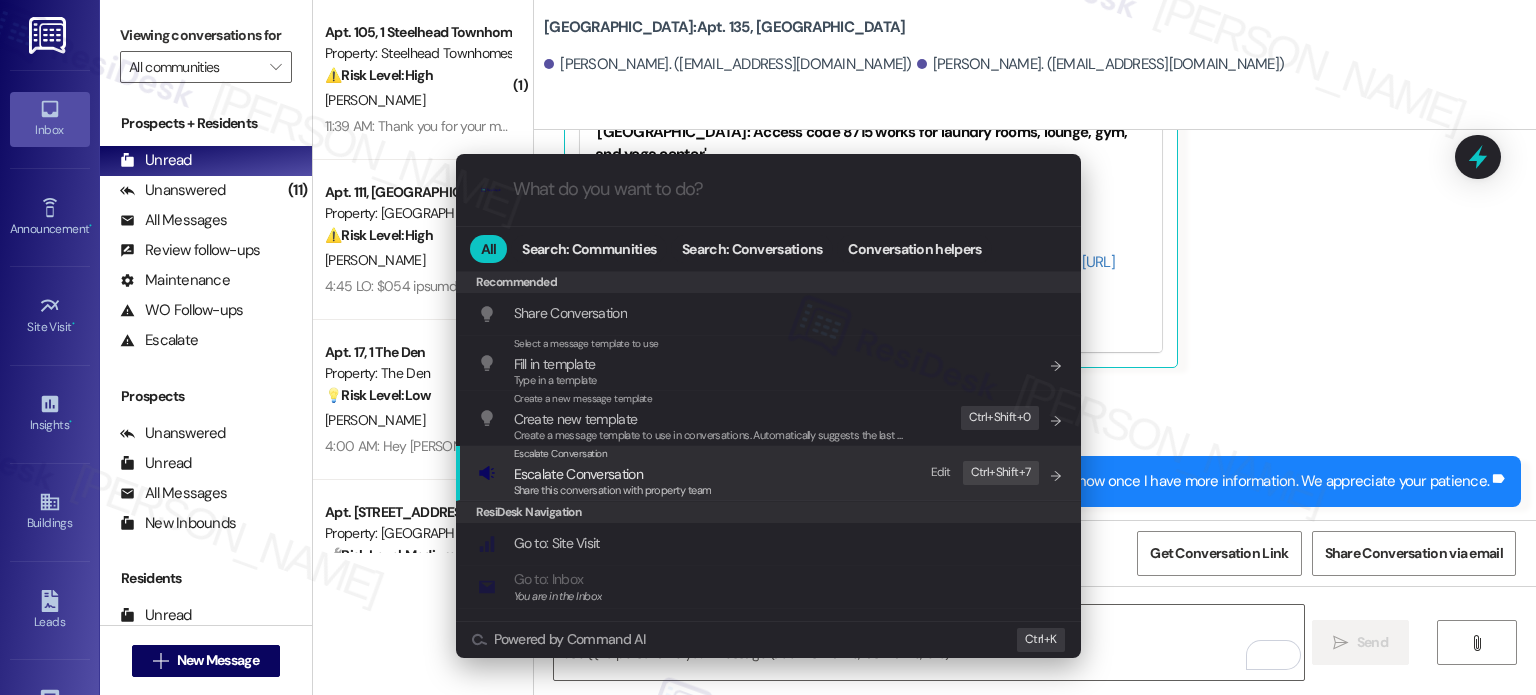 click on "Share this conversation with property team" at bounding box center (613, 490) 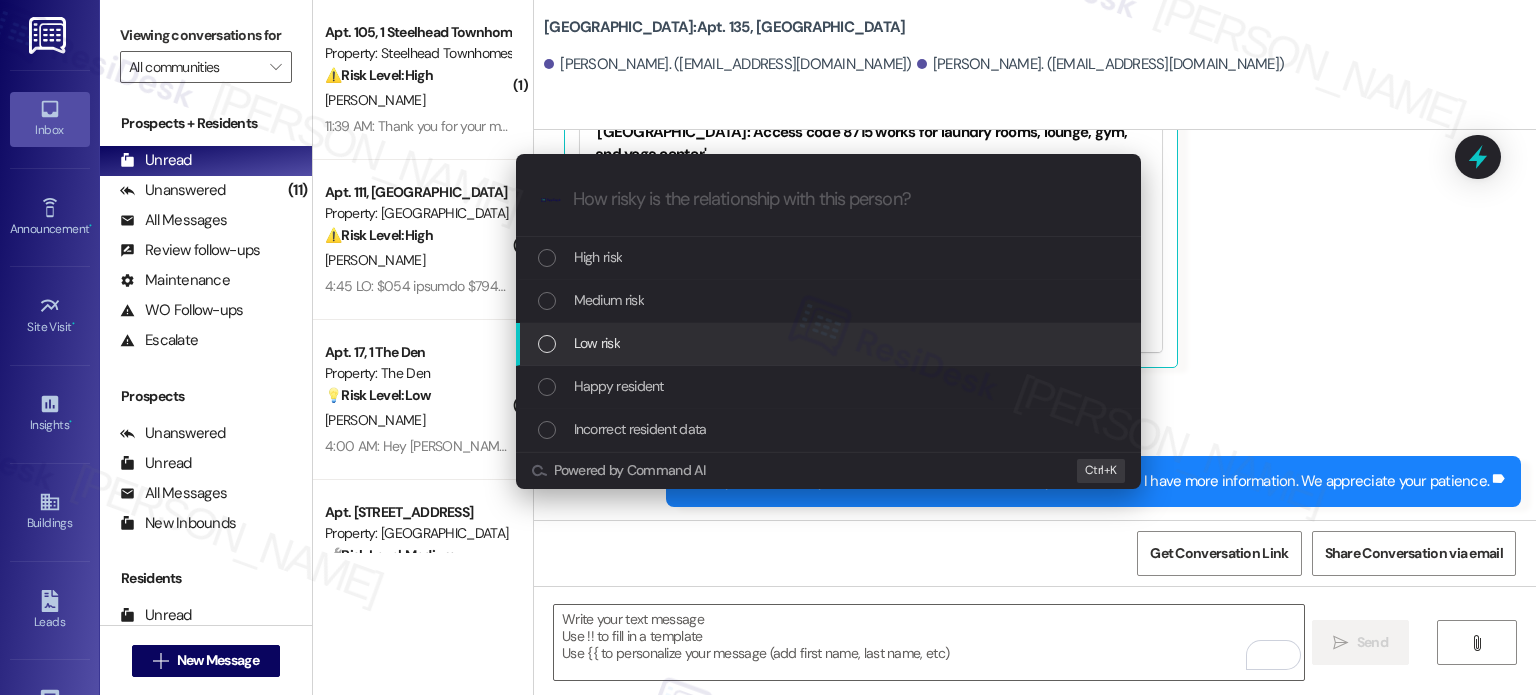 click on "Low risk" at bounding box center (597, 343) 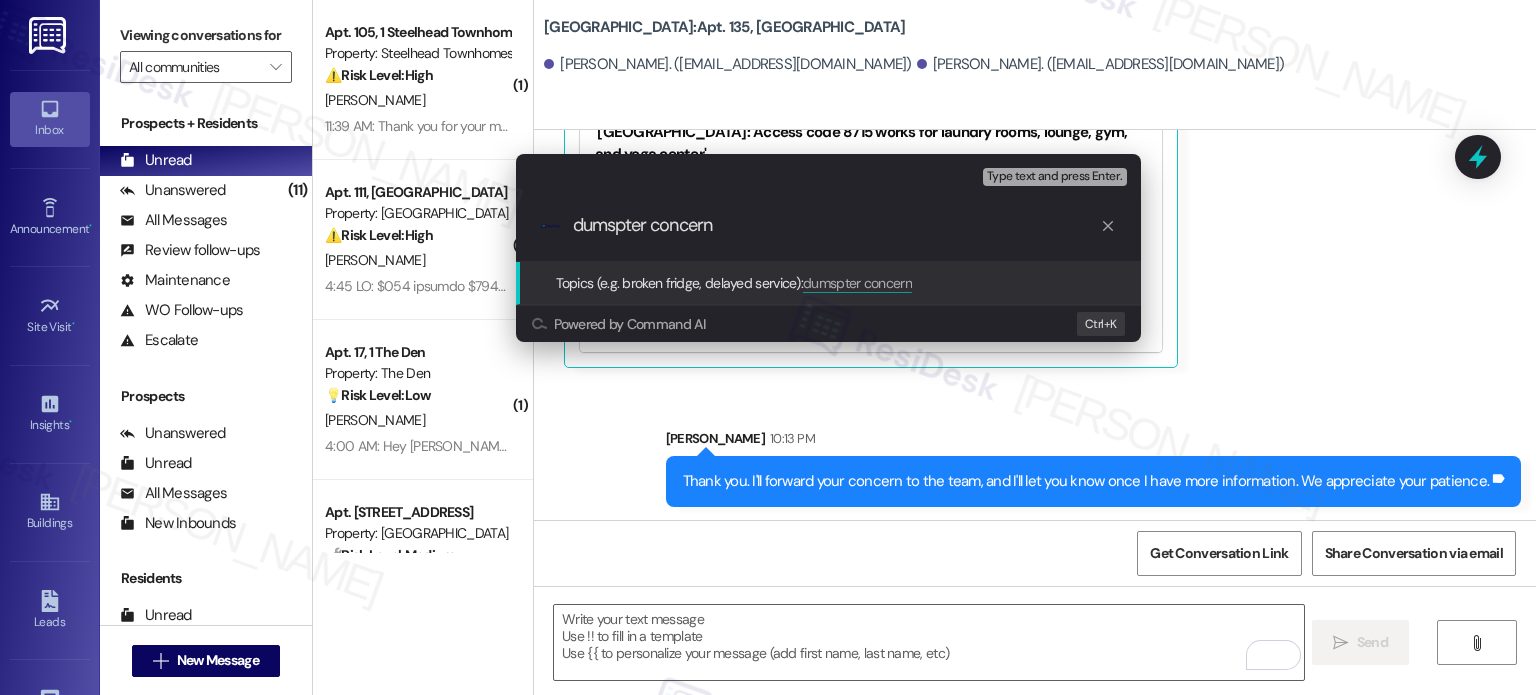 type on "dumpster concern" 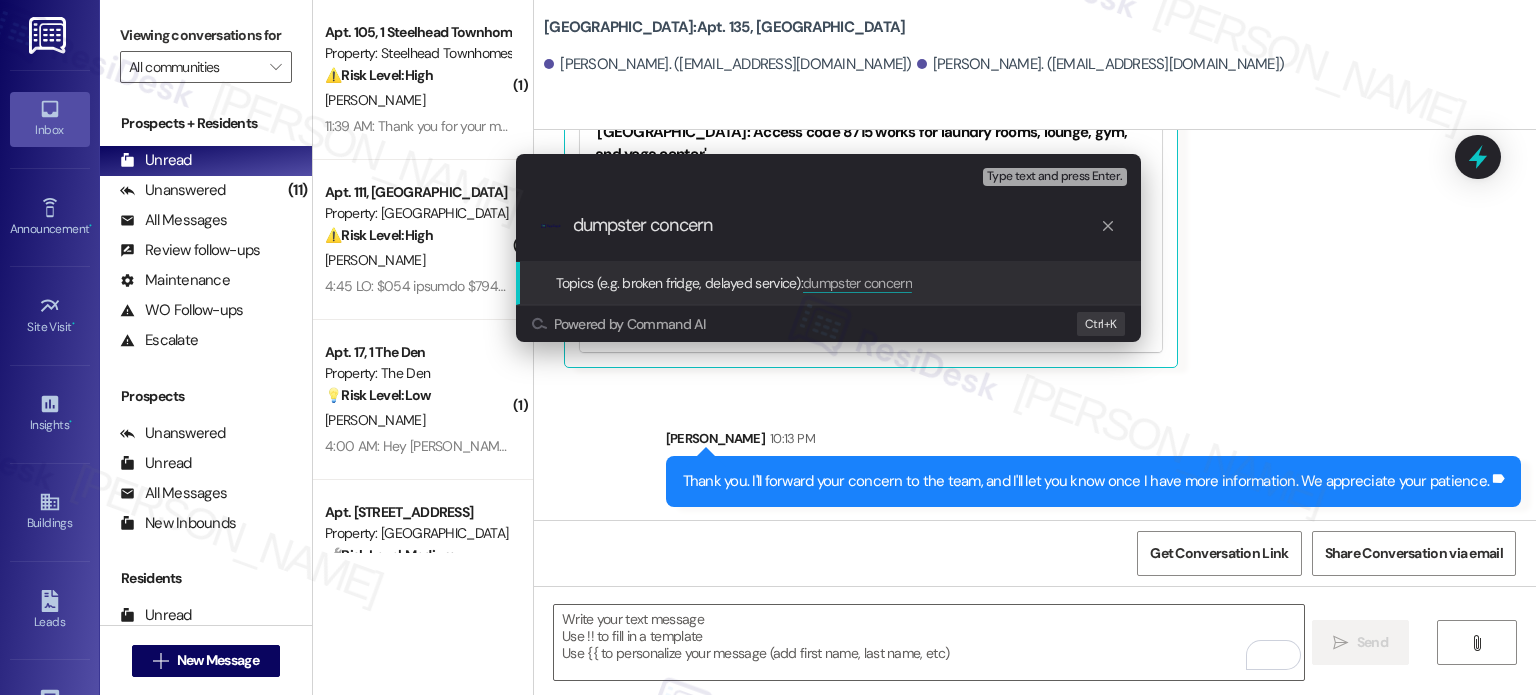 click on "dumpster concern" at bounding box center [836, 225] 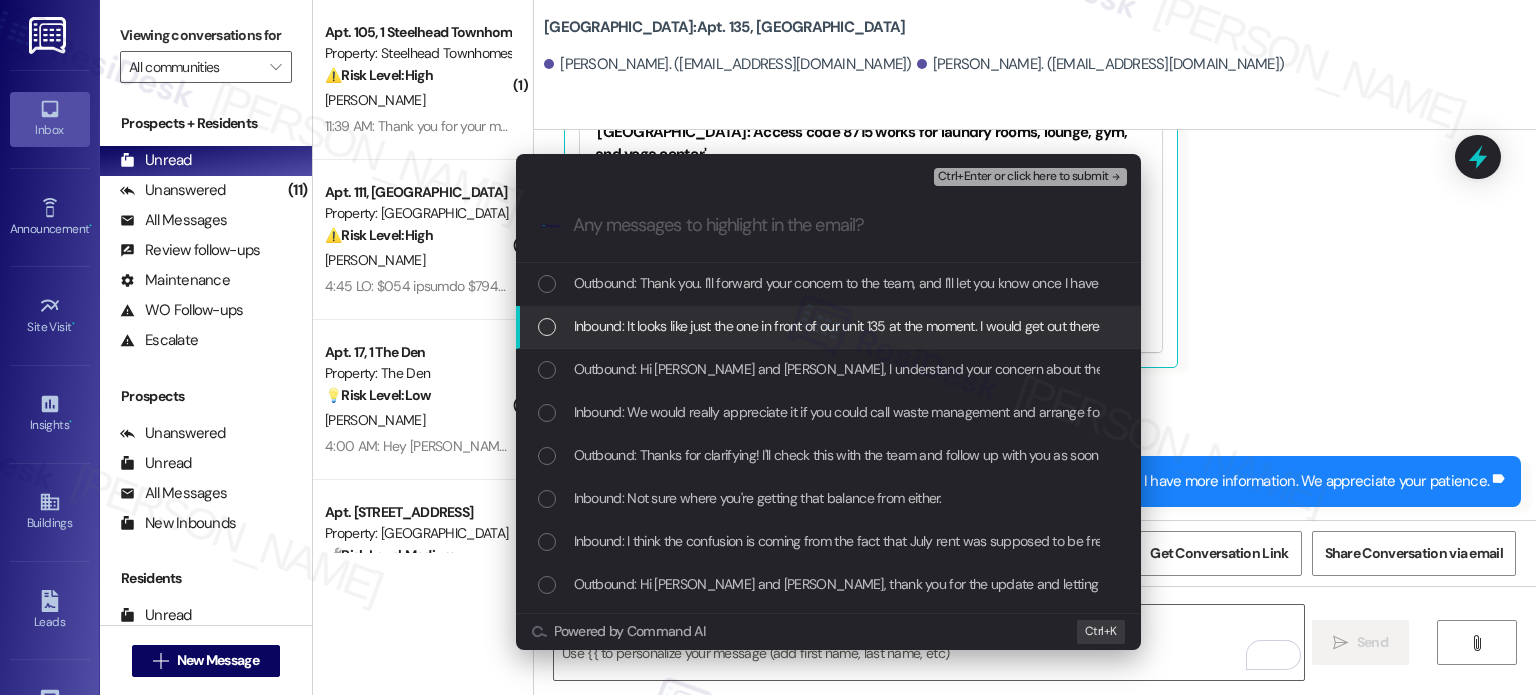 click on "Inbound: It looks like just the one in front of our unit 135 at the moment. I would get out there and clean it up myself, but my hands and arms don't work the greatest right now." at bounding box center [1073, 326] 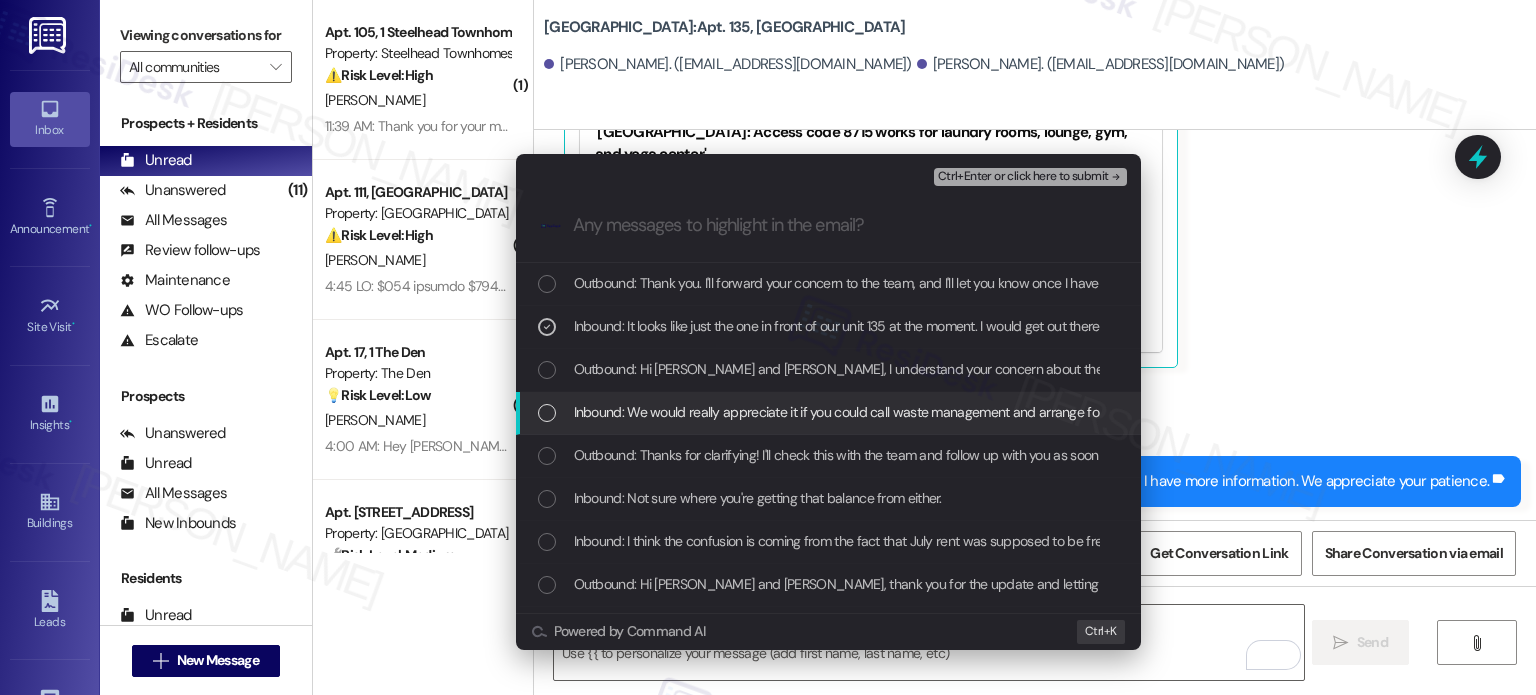 click on "Inbound: We would really appreciate it if you could call waste management and arrange for another pick up for all of the dumpsters on this property. Be really nice if trash wasn't being blown all over the place due to overflowing dumpsters. Thank you." at bounding box center [1295, 412] 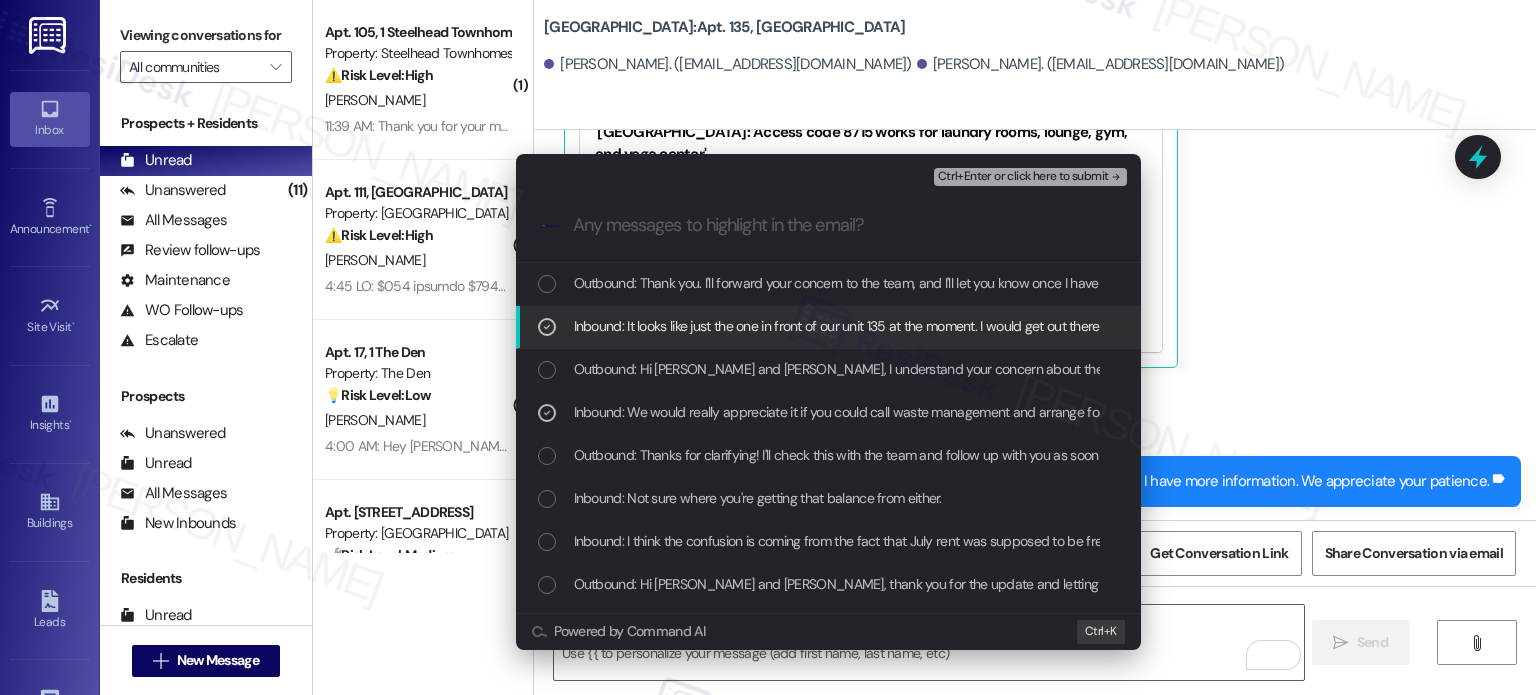 click on "Ctrl+Enter or click here to submit" at bounding box center (1023, 177) 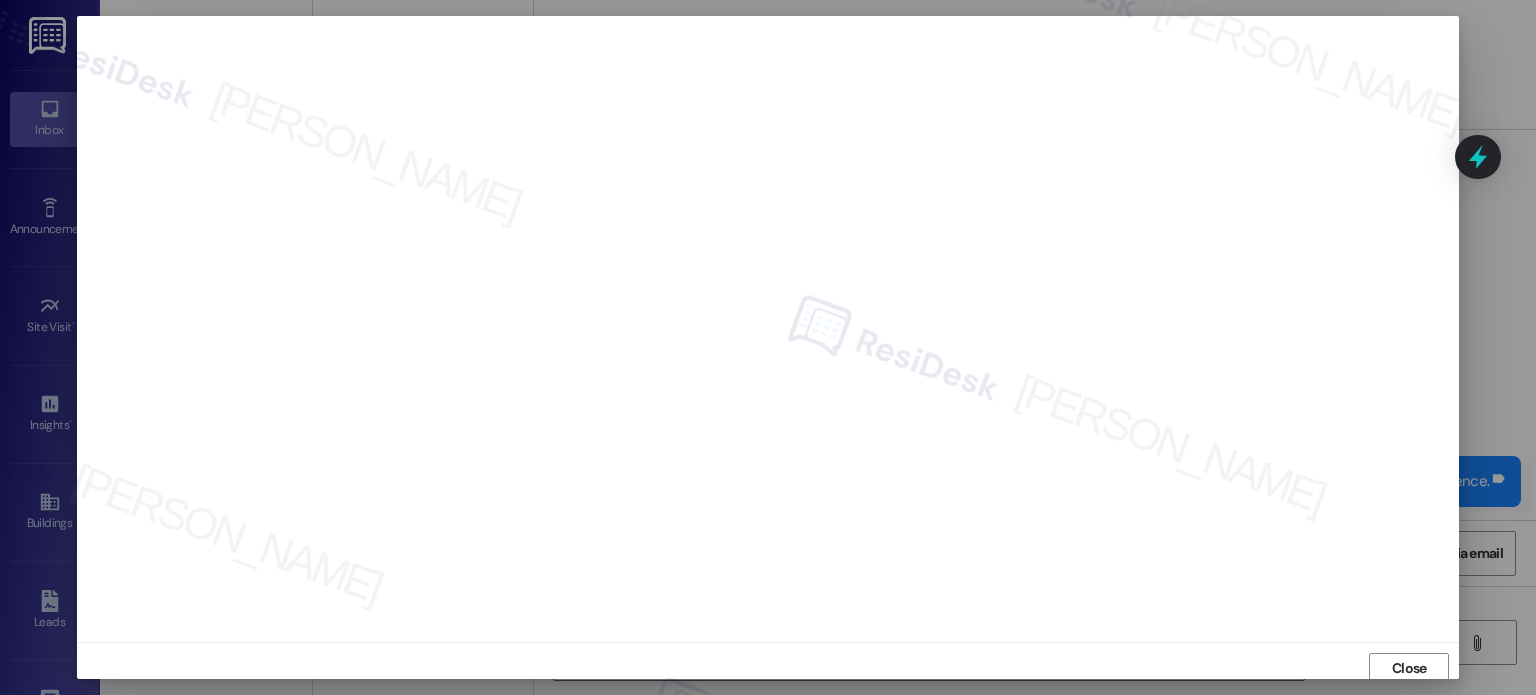 scroll, scrollTop: 5, scrollLeft: 0, axis: vertical 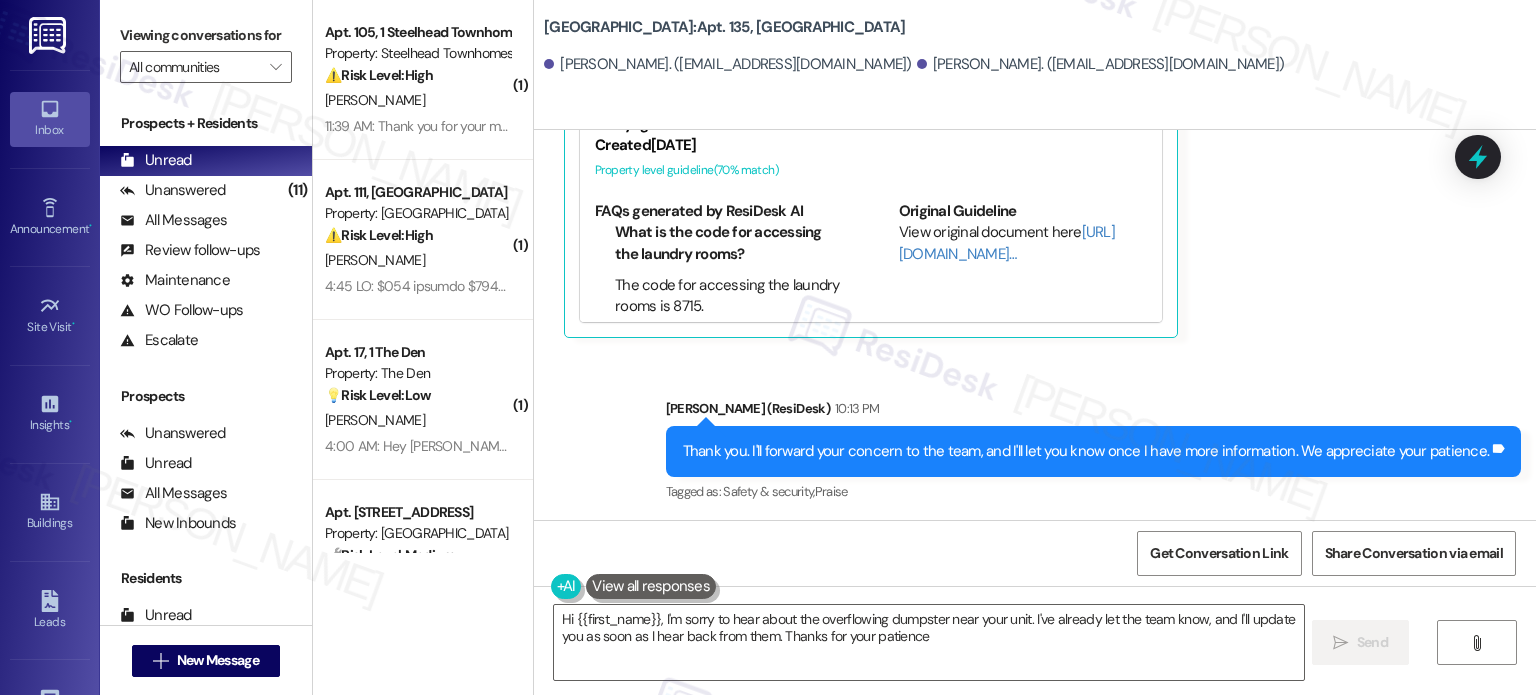 type on "Hi {{first_name}}, I'm sorry to hear about the overflowing dumpster near your unit. I've already let the team know, and I'll update you as soon as I hear back from them. Thanks for your patience!" 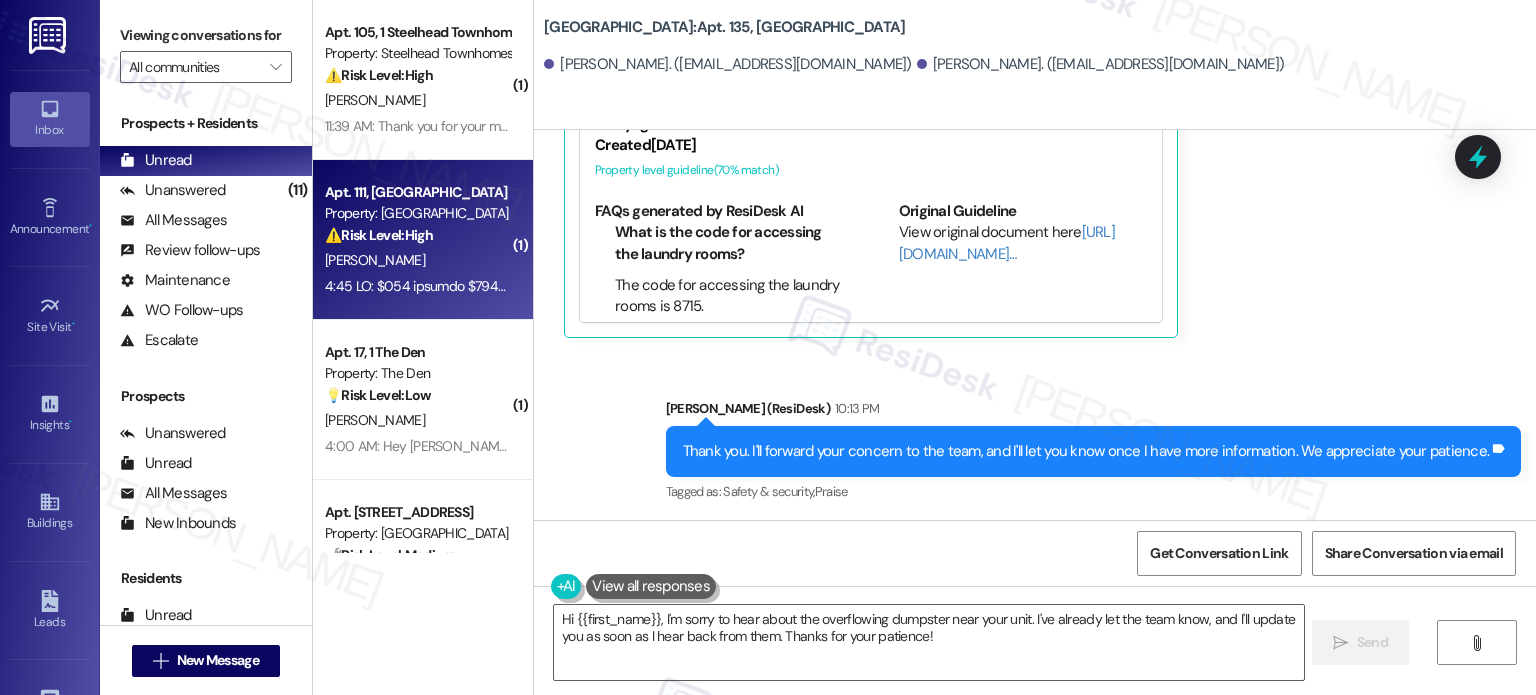 click at bounding box center [3637, 286] 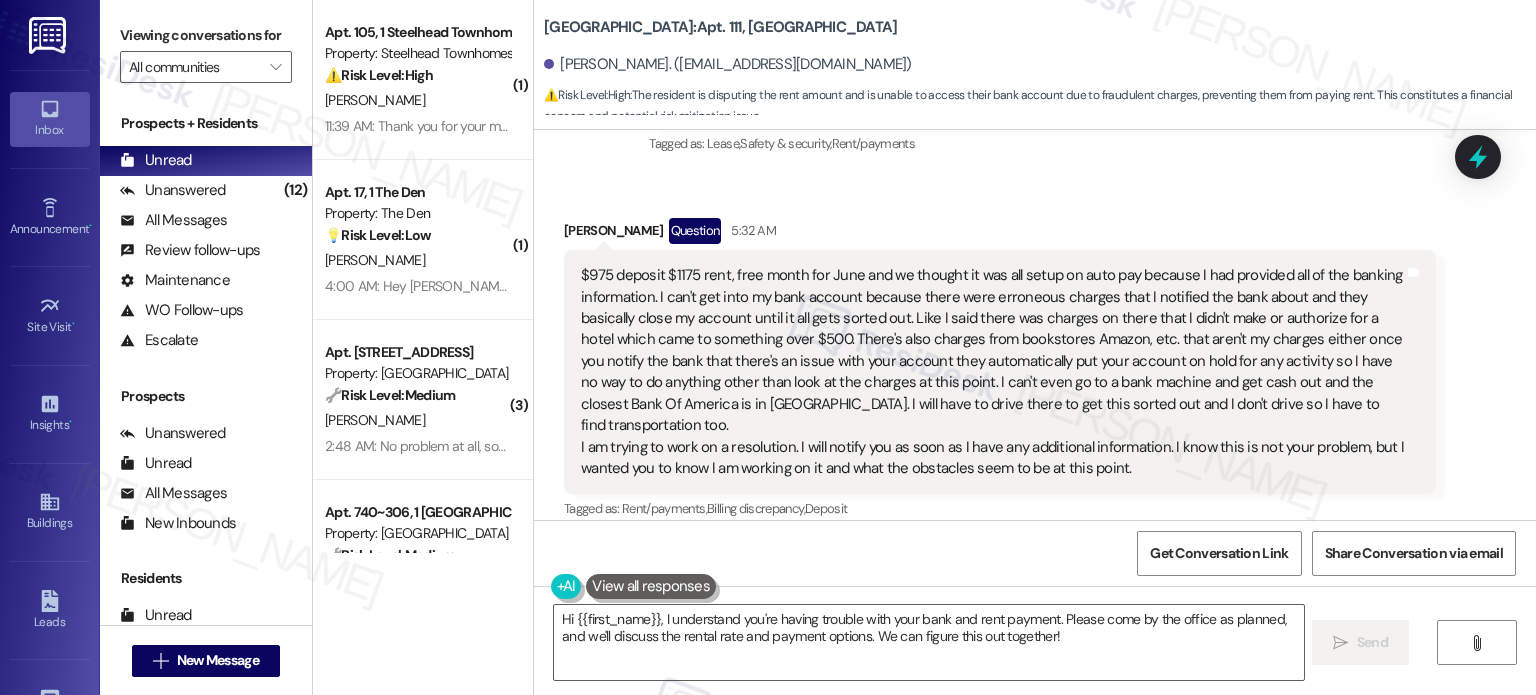 scroll, scrollTop: 1269, scrollLeft: 0, axis: vertical 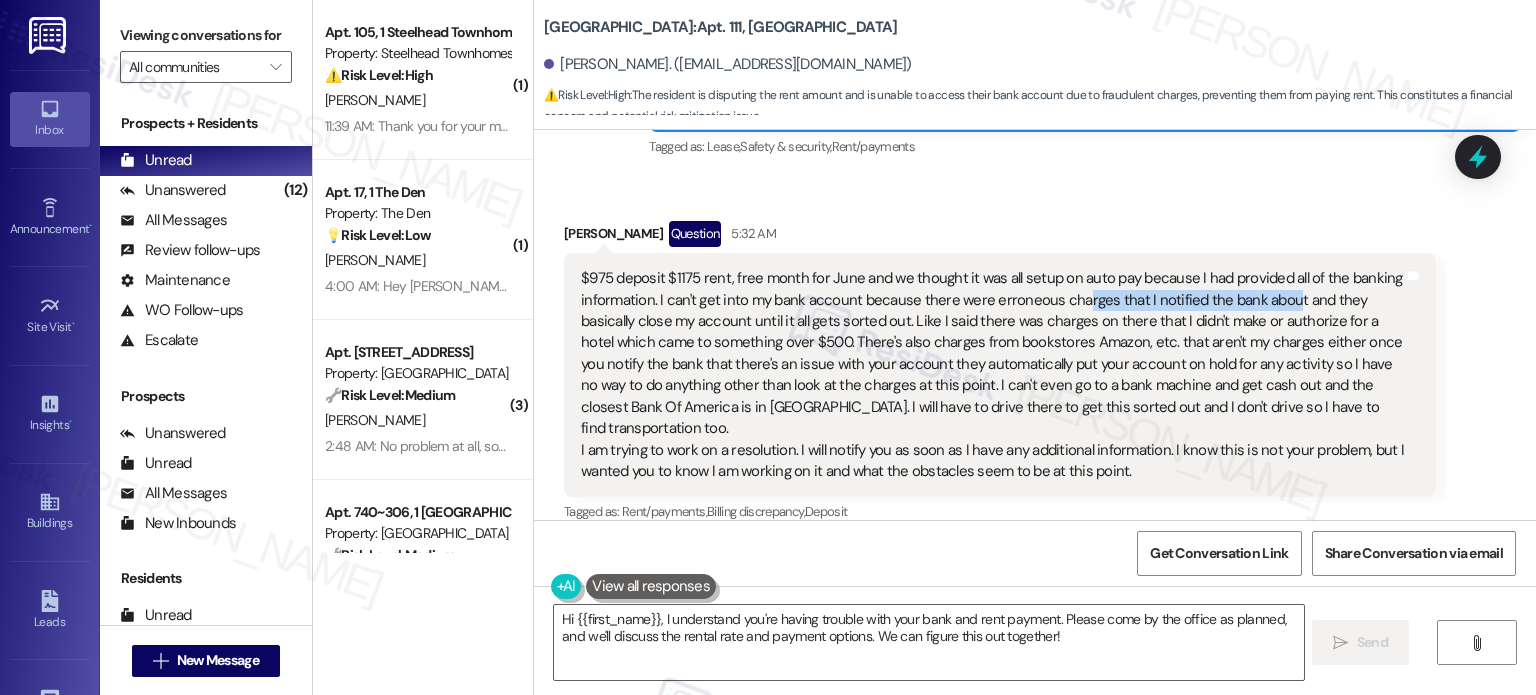 drag, startPoint x: 1065, startPoint y: 275, endPoint x: 1271, endPoint y: 275, distance: 206 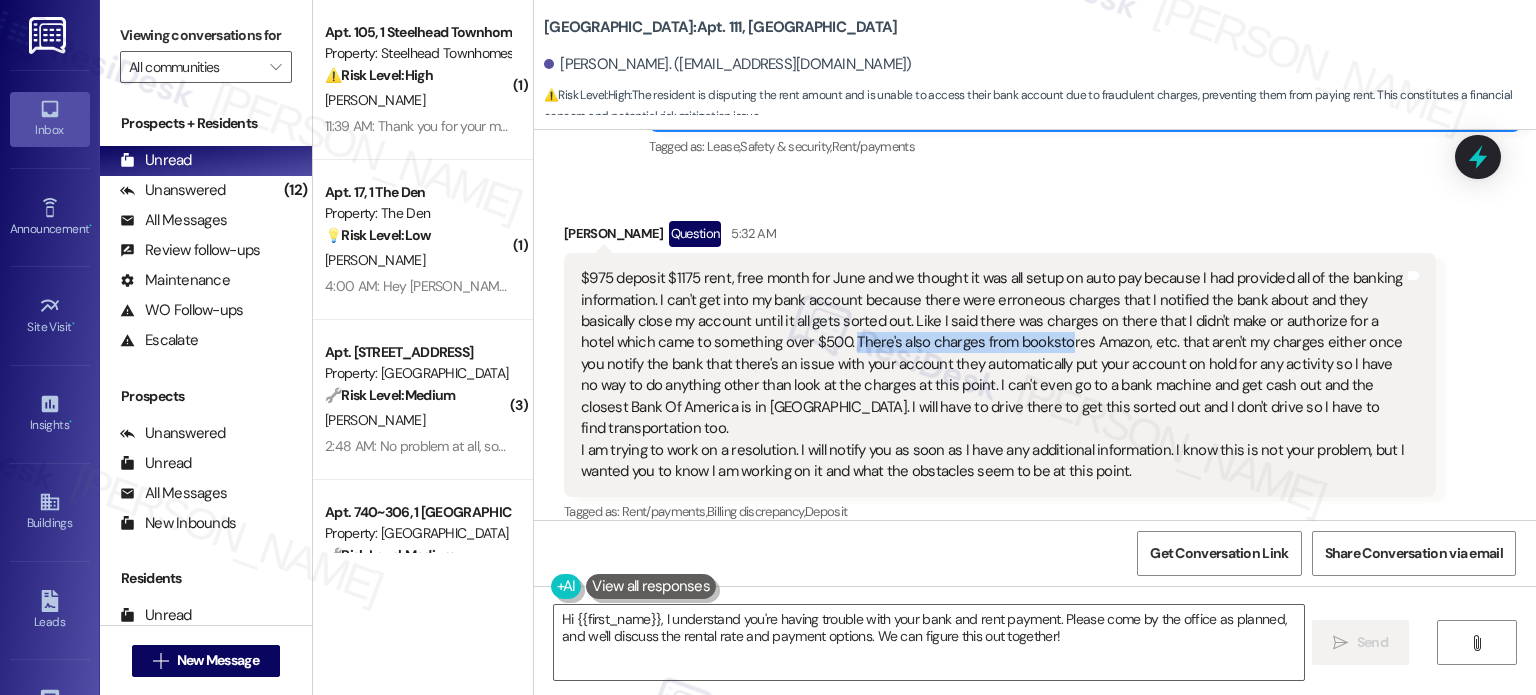 drag, startPoint x: 765, startPoint y: 319, endPoint x: 976, endPoint y: 318, distance: 211.00237 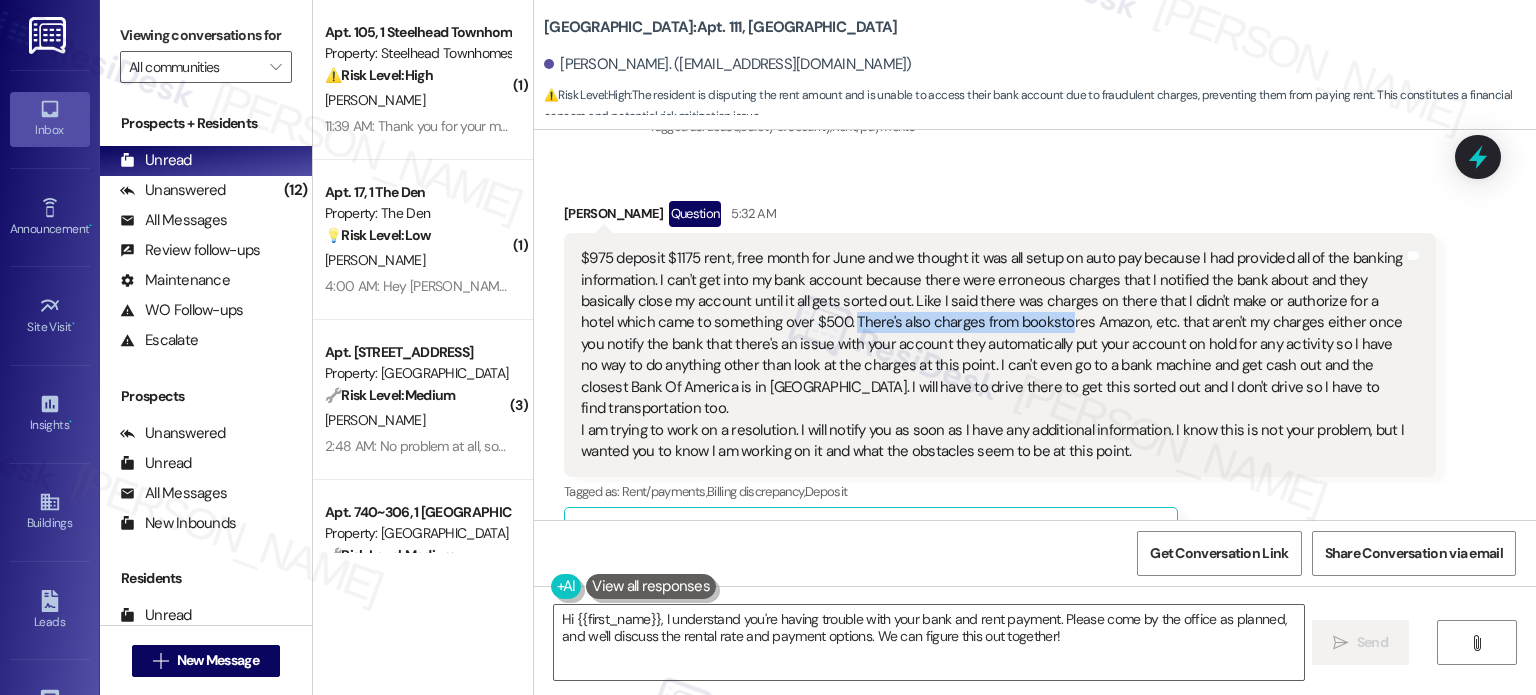 scroll, scrollTop: 1469, scrollLeft: 0, axis: vertical 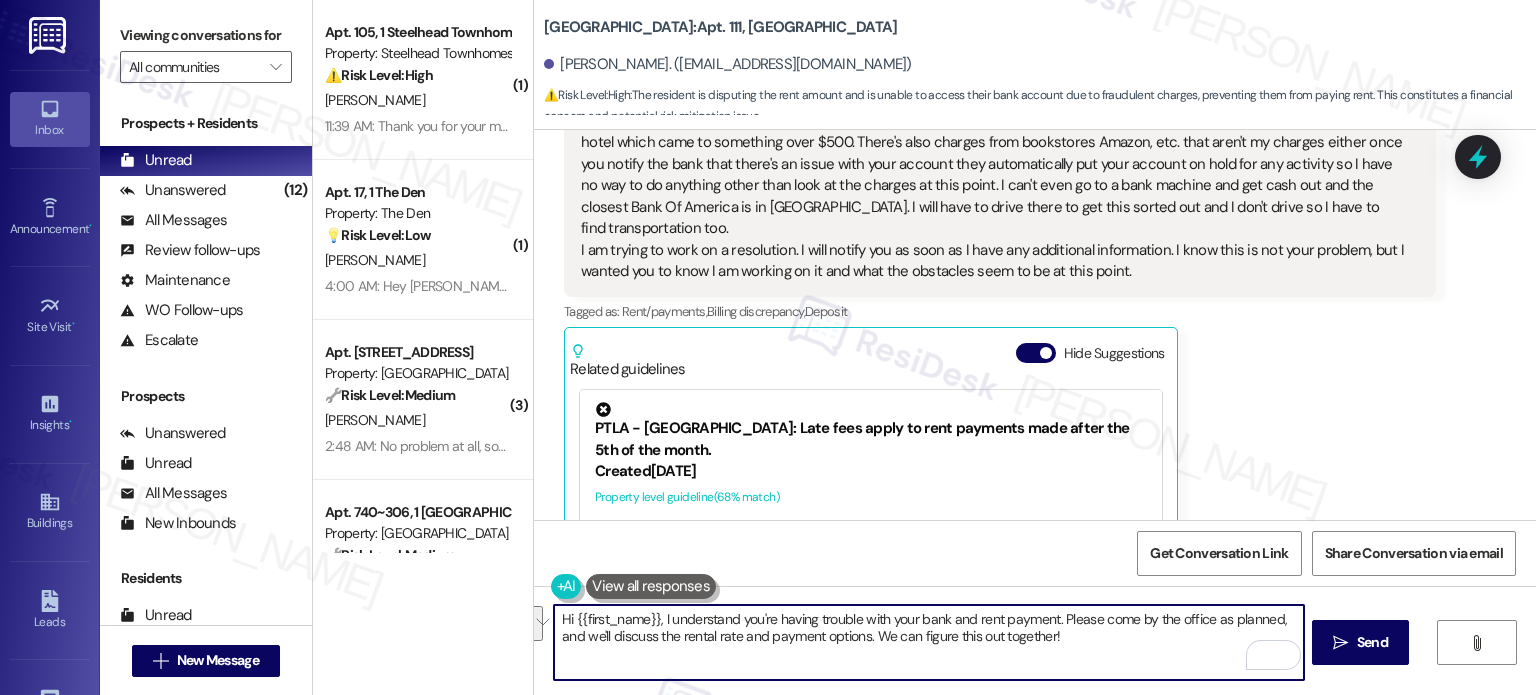 drag, startPoint x: 1051, startPoint y: 619, endPoint x: 598, endPoint y: 644, distance: 453.68933 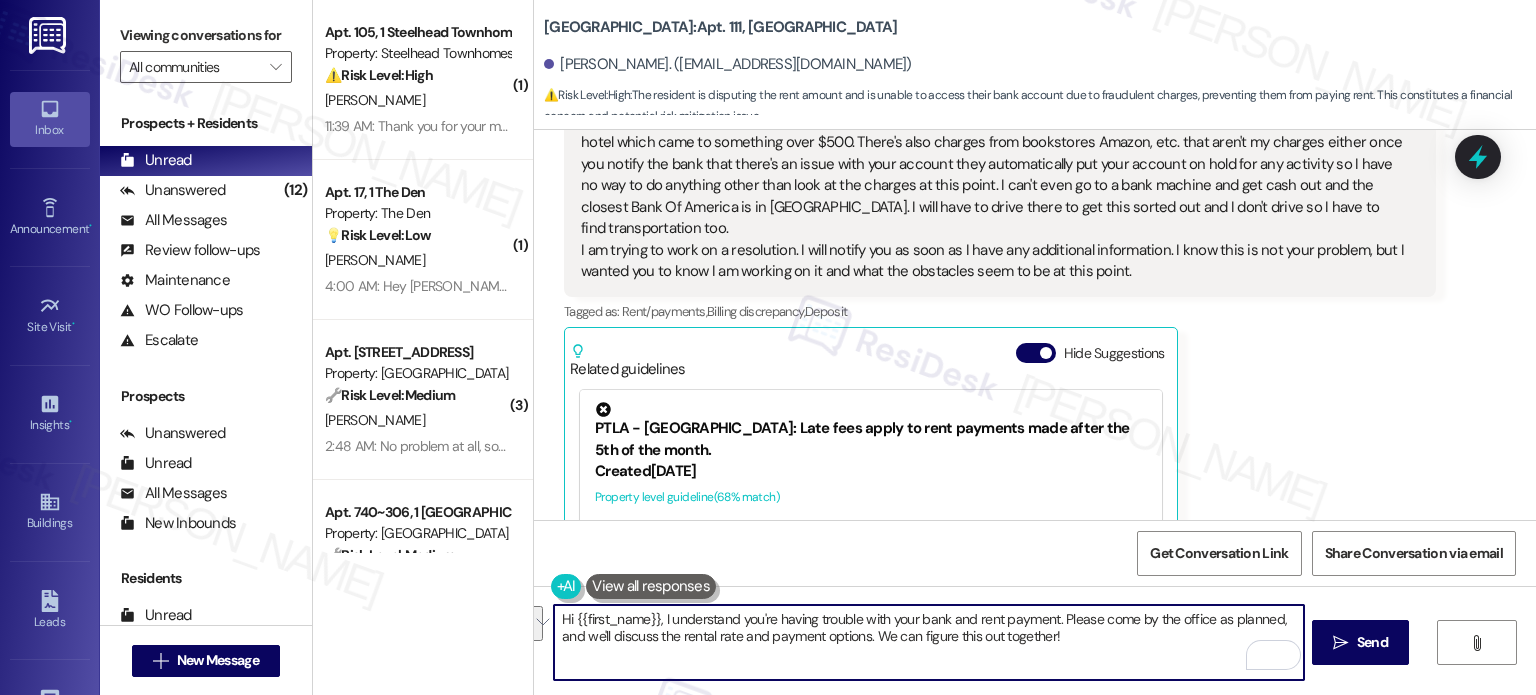 click on "Hi {{first_name}}, I understand you're having trouble with your bank and rent payment. Please come by the office as planned, and we'll discuss the rental rate and payment options. We can figure this out together!" at bounding box center [928, 642] 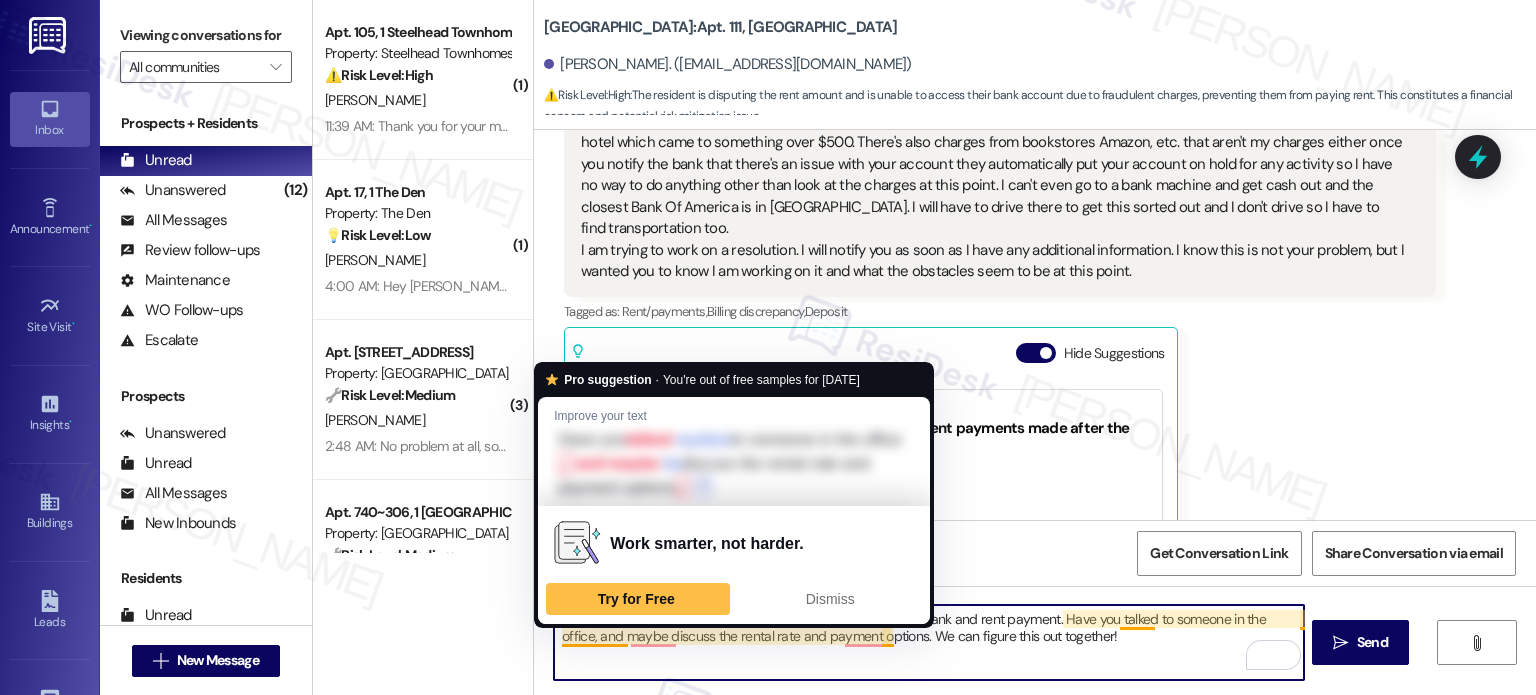 click on "Hi {{first_name}}, I understand you're having trouble with your bank and rent payment. Have you talked to someone in the office, and maybe discuss the rental rate and payment options. We can figure this out together!" at bounding box center (928, 642) 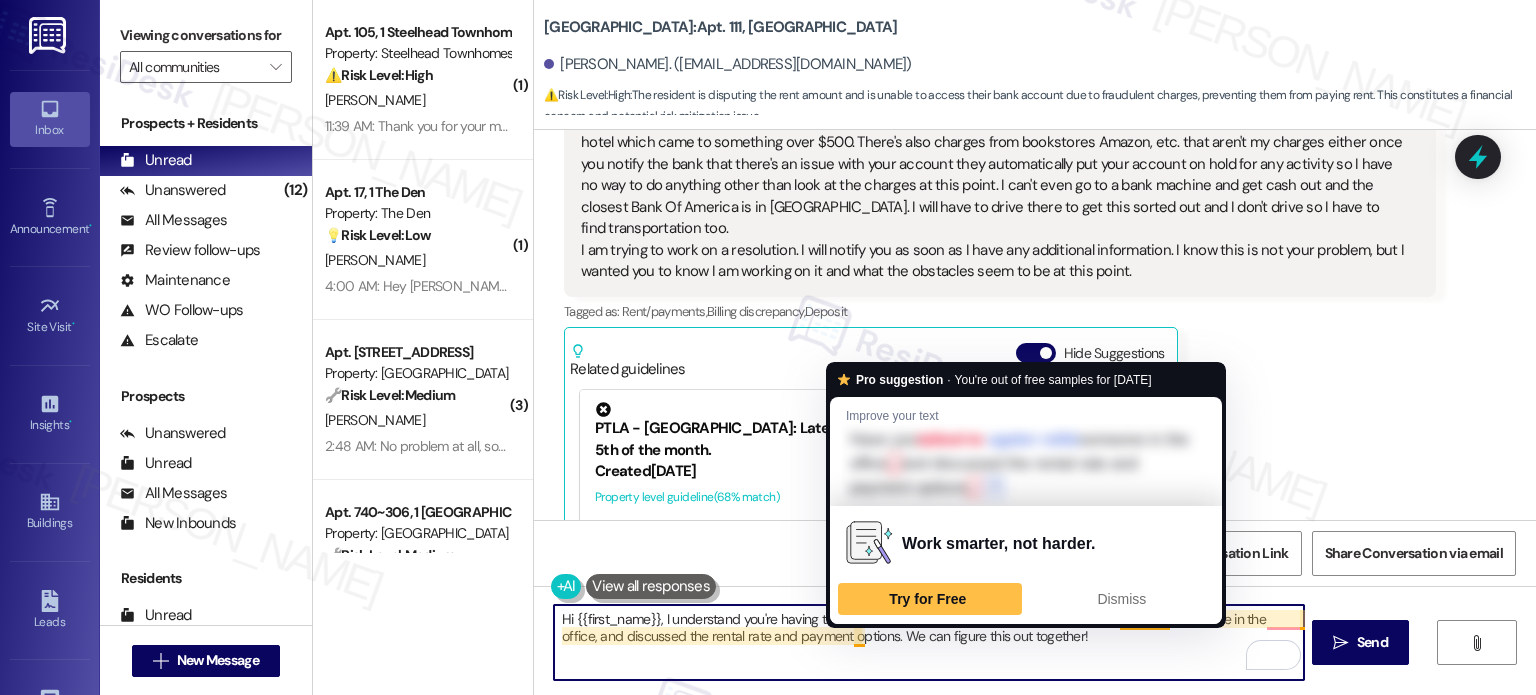 click on "Hi {{first_name}}, I understand you're having trouble with your bank and rent payment. Have you talked to someone in the office, and discussed the rental rate and payment options. We can figure this out together!" at bounding box center [928, 642] 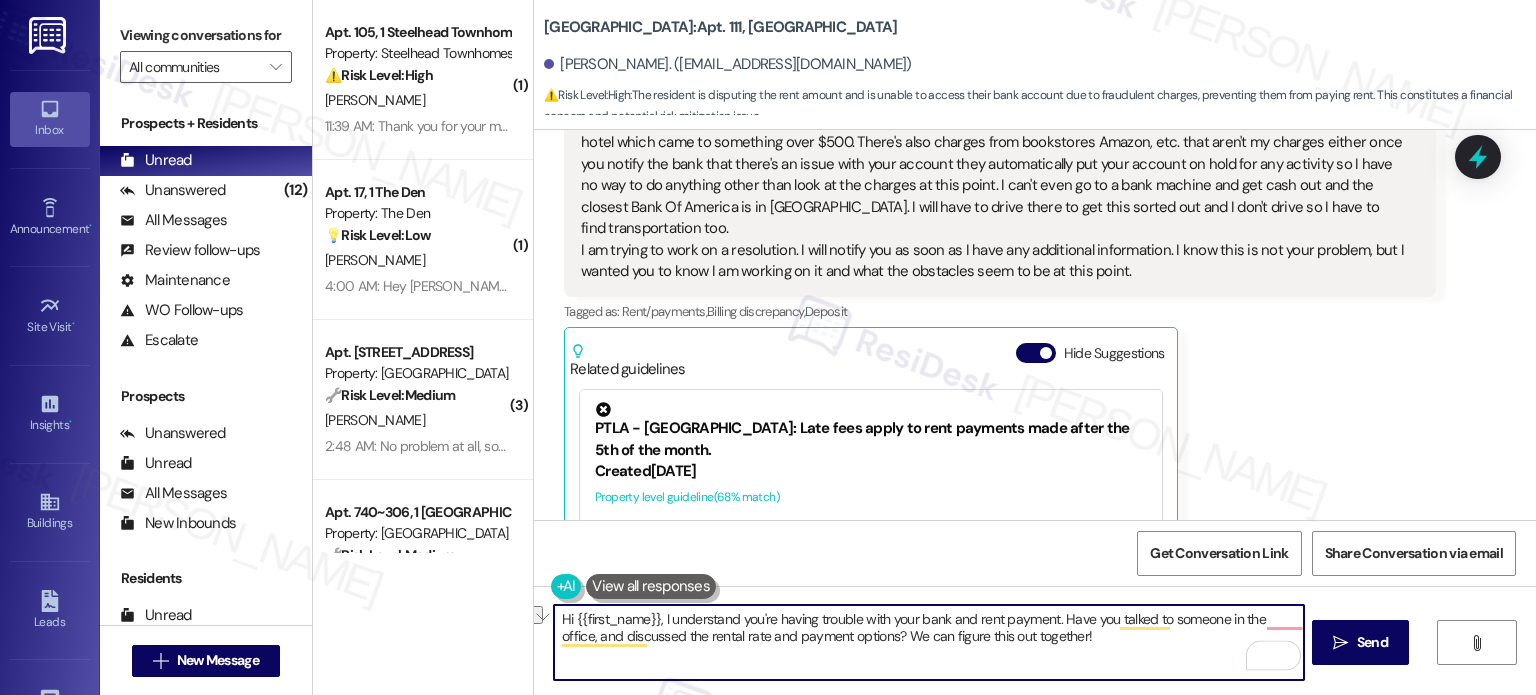 drag, startPoint x: 1088, startPoint y: 639, endPoint x: 862, endPoint y: 632, distance: 226.10838 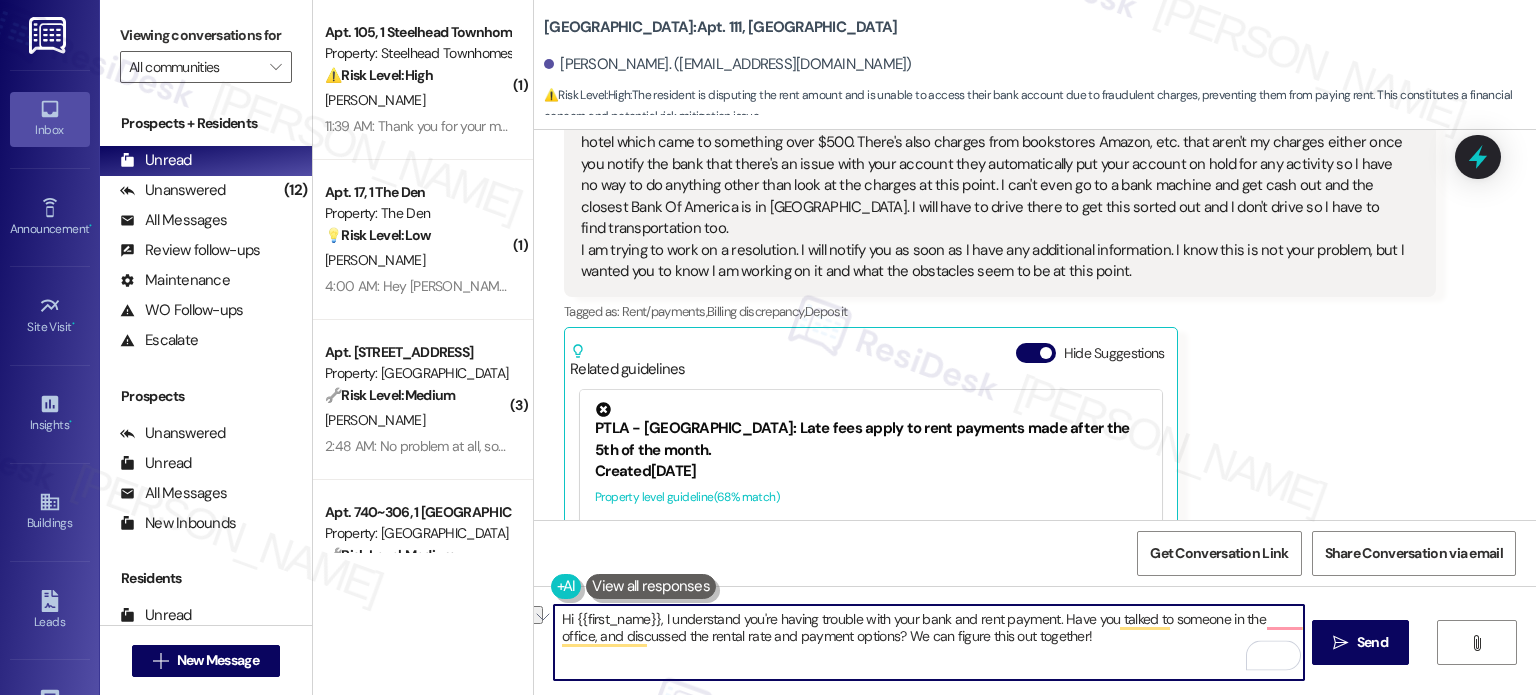 click on "Hi {{first_name}}, I understand you're having trouble with your bank and rent payment. Have you talked to someone in the office, and discussed the rental rate and payment options? We can figure this out together!" at bounding box center [928, 642] 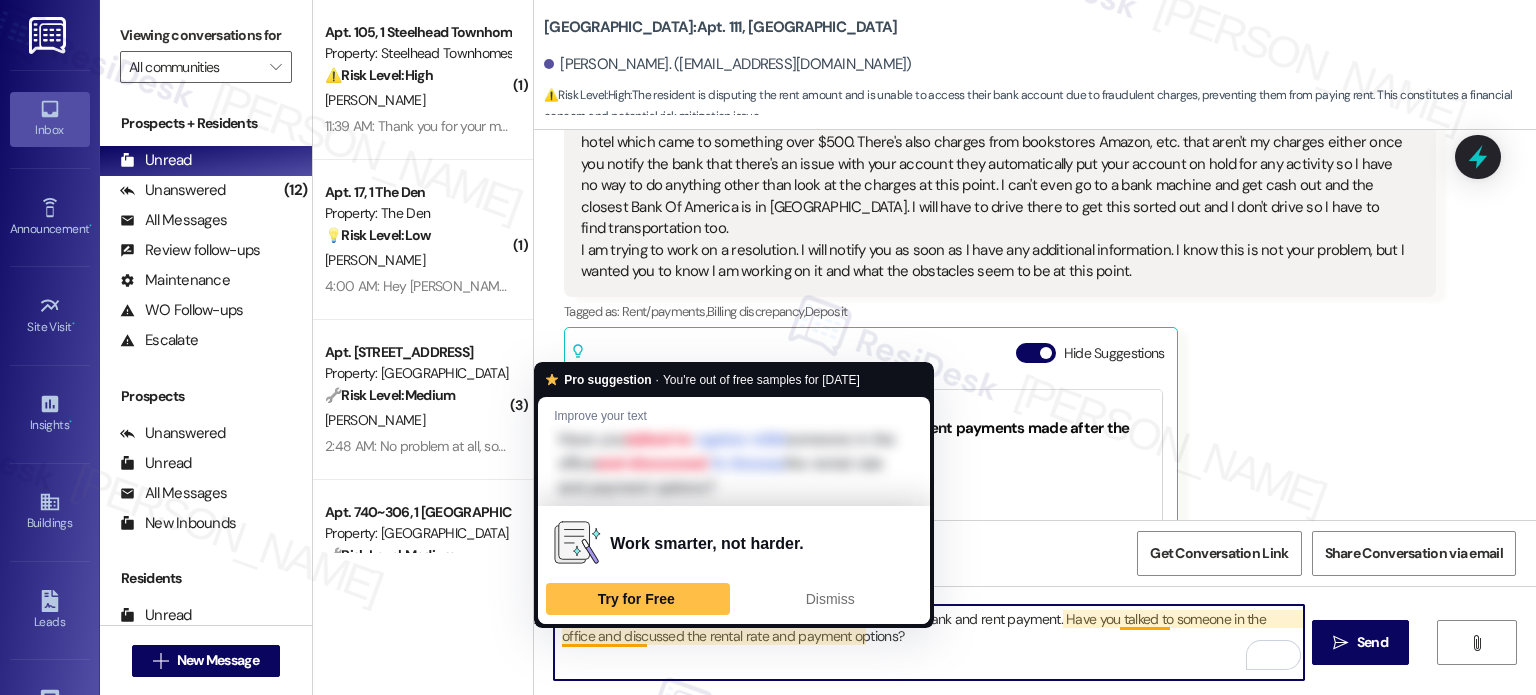 drag, startPoint x: 852, startPoint y: 637, endPoint x: 555, endPoint y: 637, distance: 297 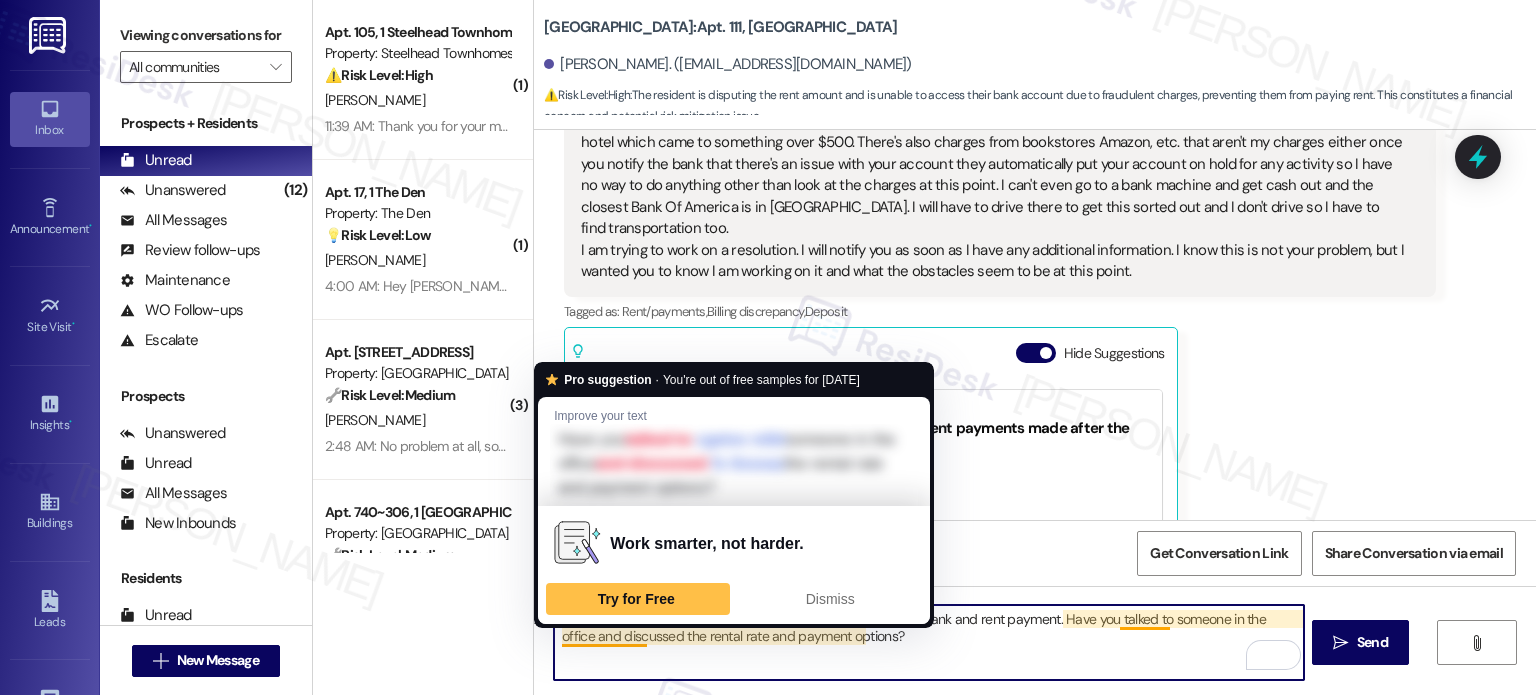 click on "Hi {{first_name}}, I understand you're having trouble with your bank and rent payment. Have you talked to someone in the office and discussed the rental rate and payment options?" at bounding box center (928, 642) 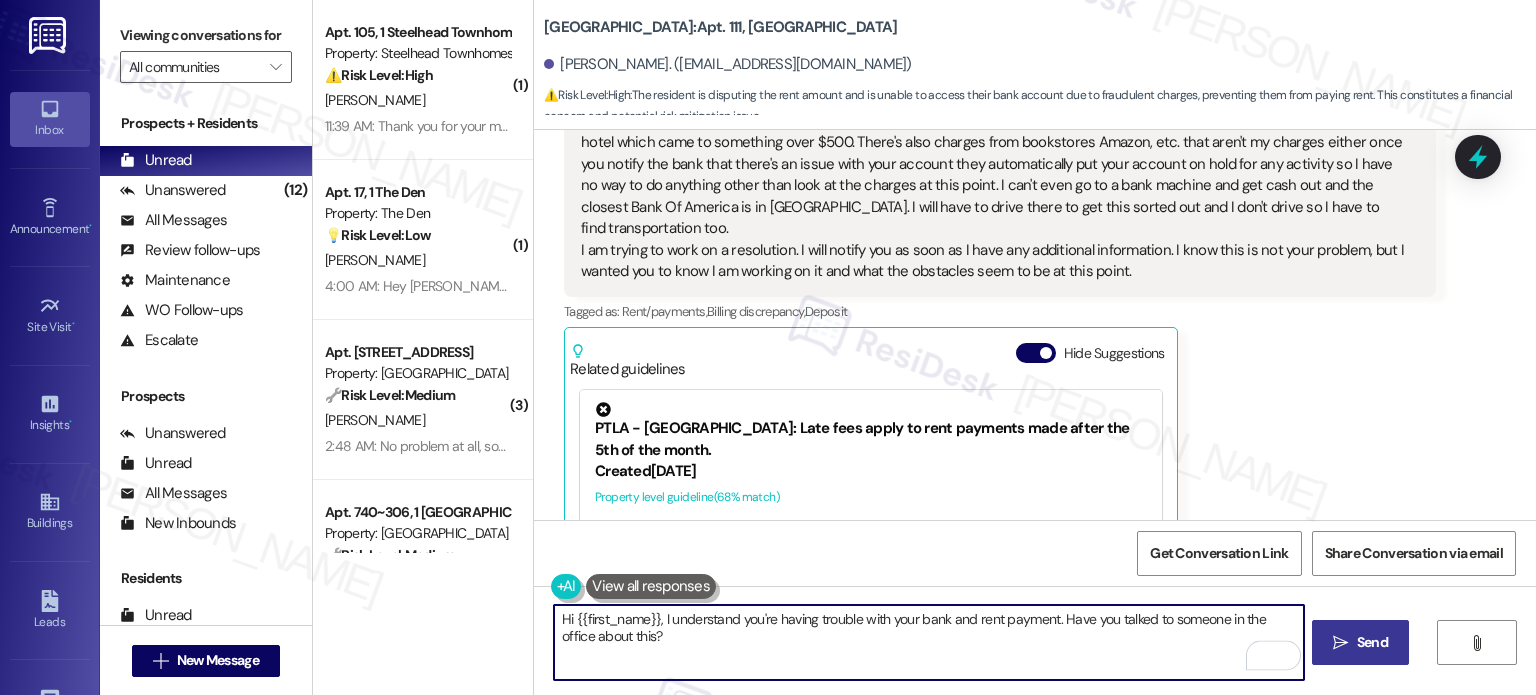 type on "Hi {{first_name}}, I understand you're having trouble with your bank and rent payment. Have you talked to someone in the office about this?" 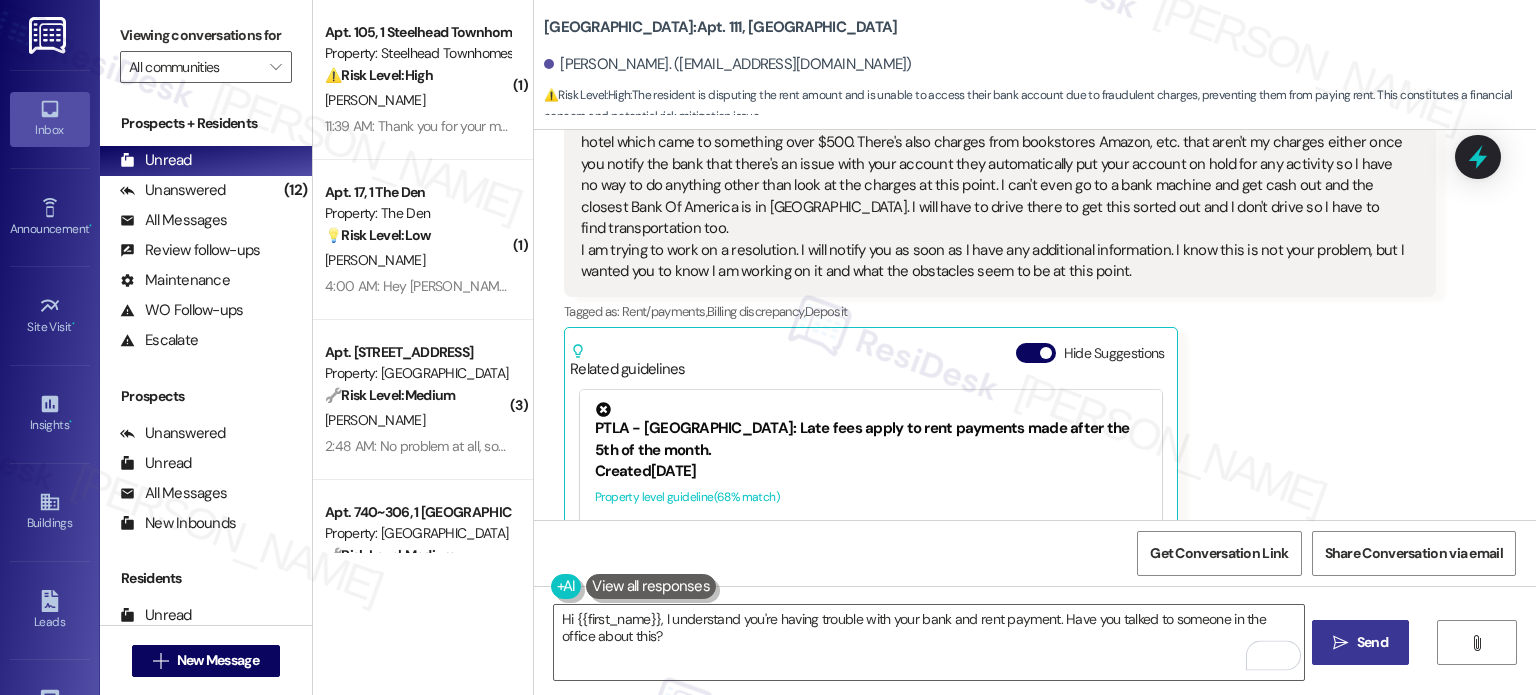 click on "Send" at bounding box center (1372, 642) 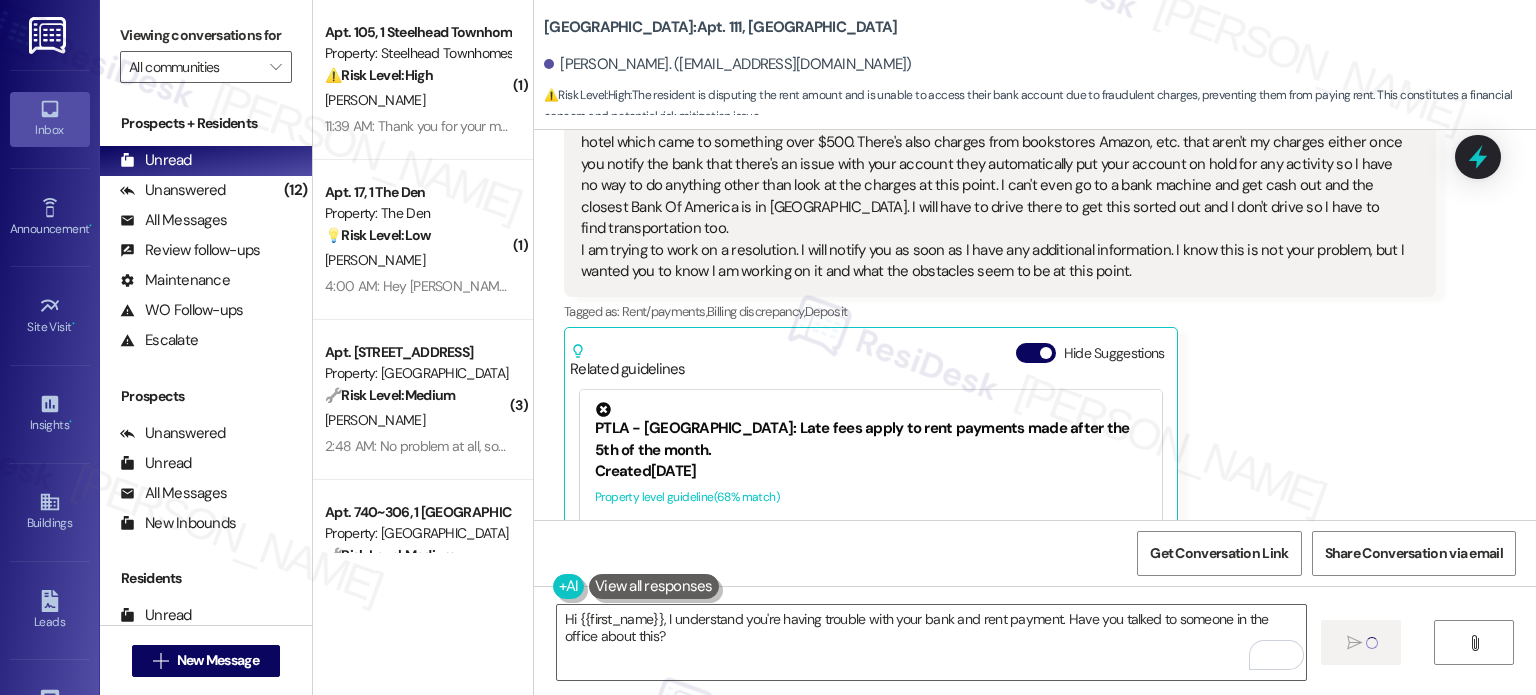 type 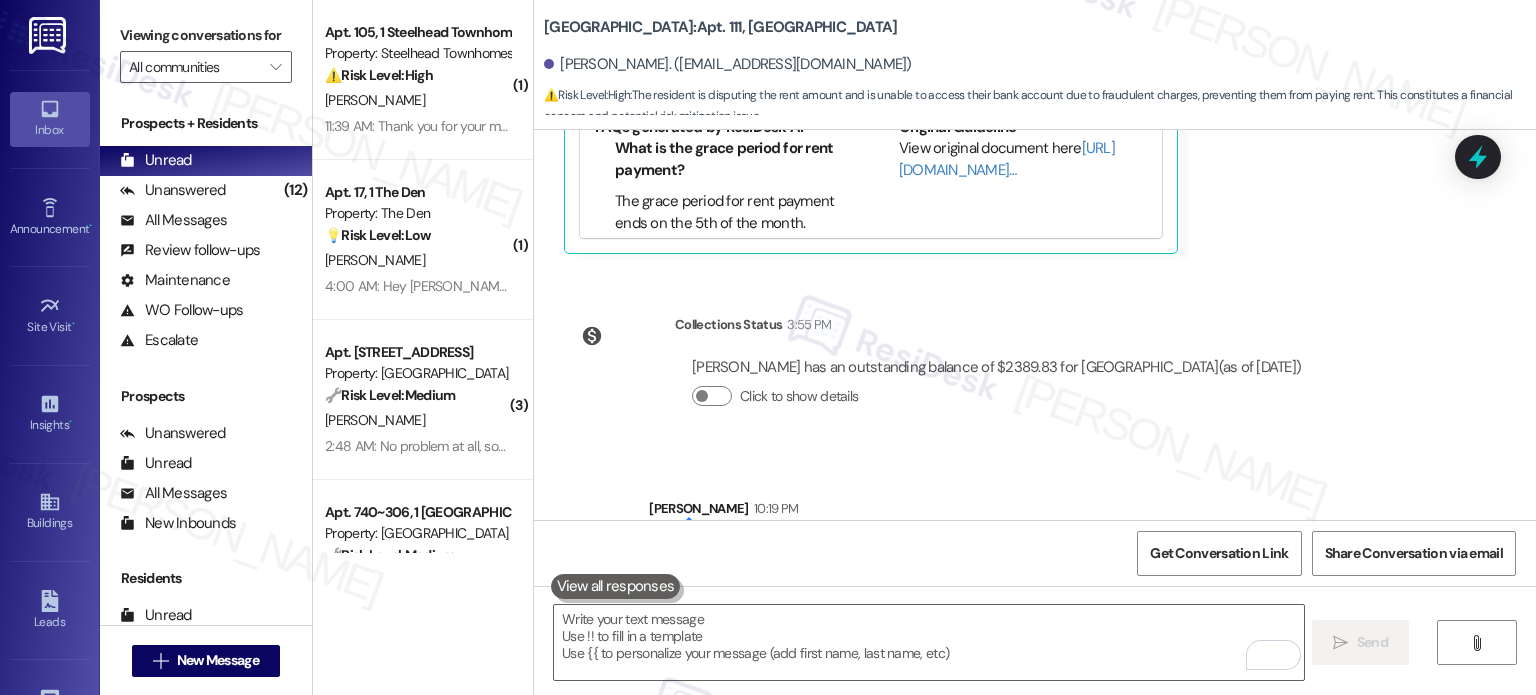 scroll, scrollTop: 1908, scrollLeft: 0, axis: vertical 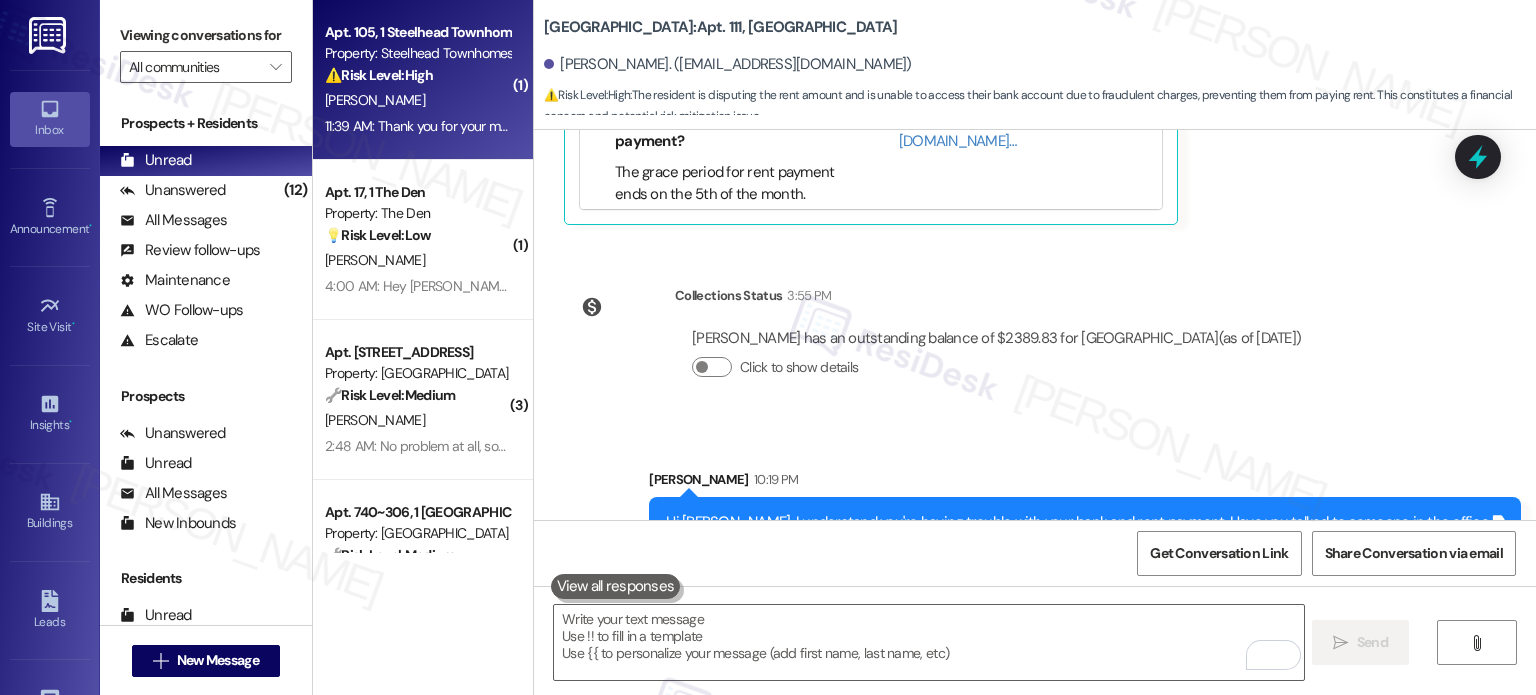 click on "Apt. 105, 1 Steelhead Townhomes Property: Steelhead Townhomes ⚠️  Risk Level:  High The resident is having difficulty paying rent due to a technical issue with the resident portal and their former roommate's inability to access it. They are requesting flexibility due to these circumstances. This involves a financial concern and potential late payment, meriting Tier 2." at bounding box center (417, 54) 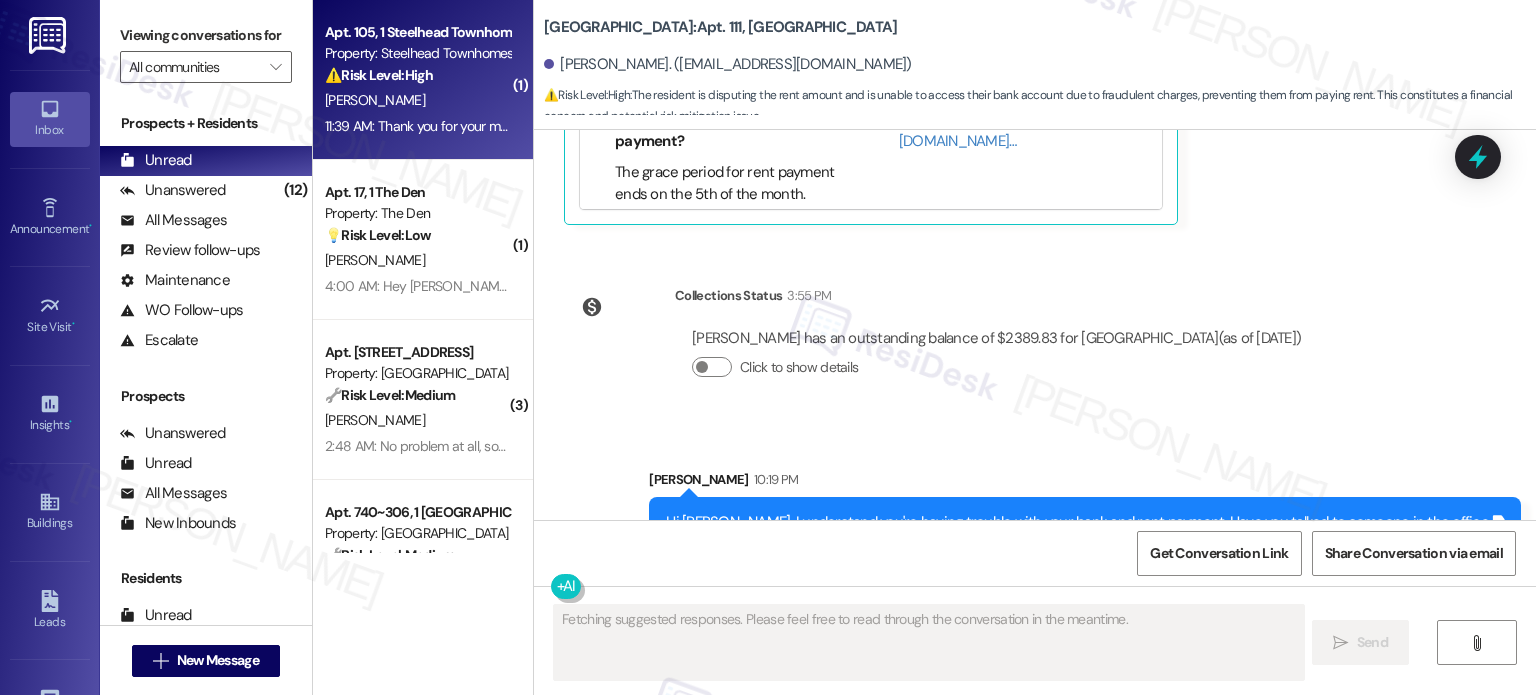 scroll, scrollTop: 754, scrollLeft: 0, axis: vertical 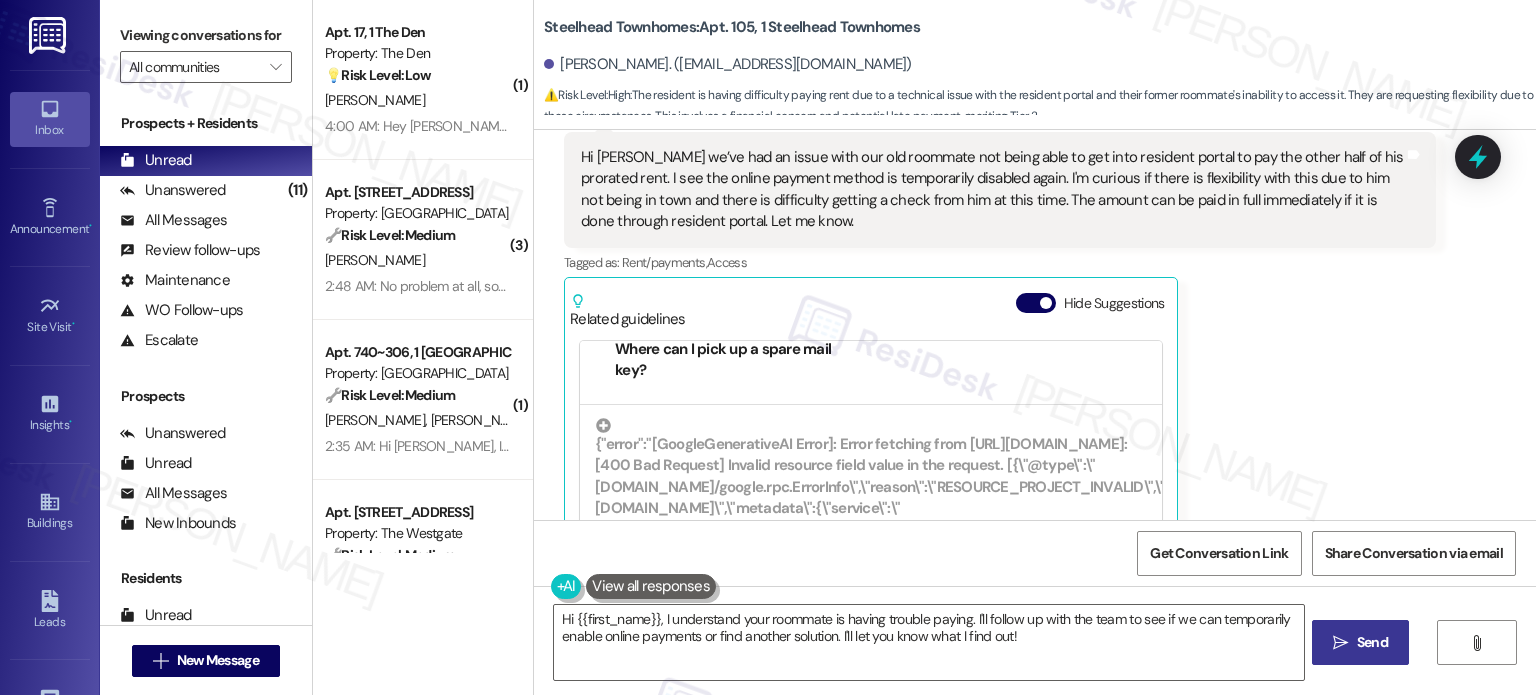 click on "Hi [PERSON_NAME] we’ve had an issue with our old roommate not being able to get into resident portal to pay the other half of his prorated rent. I see the online payment method is temporarily disabled again. I'm curious if there is flexibility with this due to him not being in town and there is difficulty getting a check from him at this time. The amount can be paid in full immediately if it is done through resident portal. Let me know." at bounding box center (992, 190) 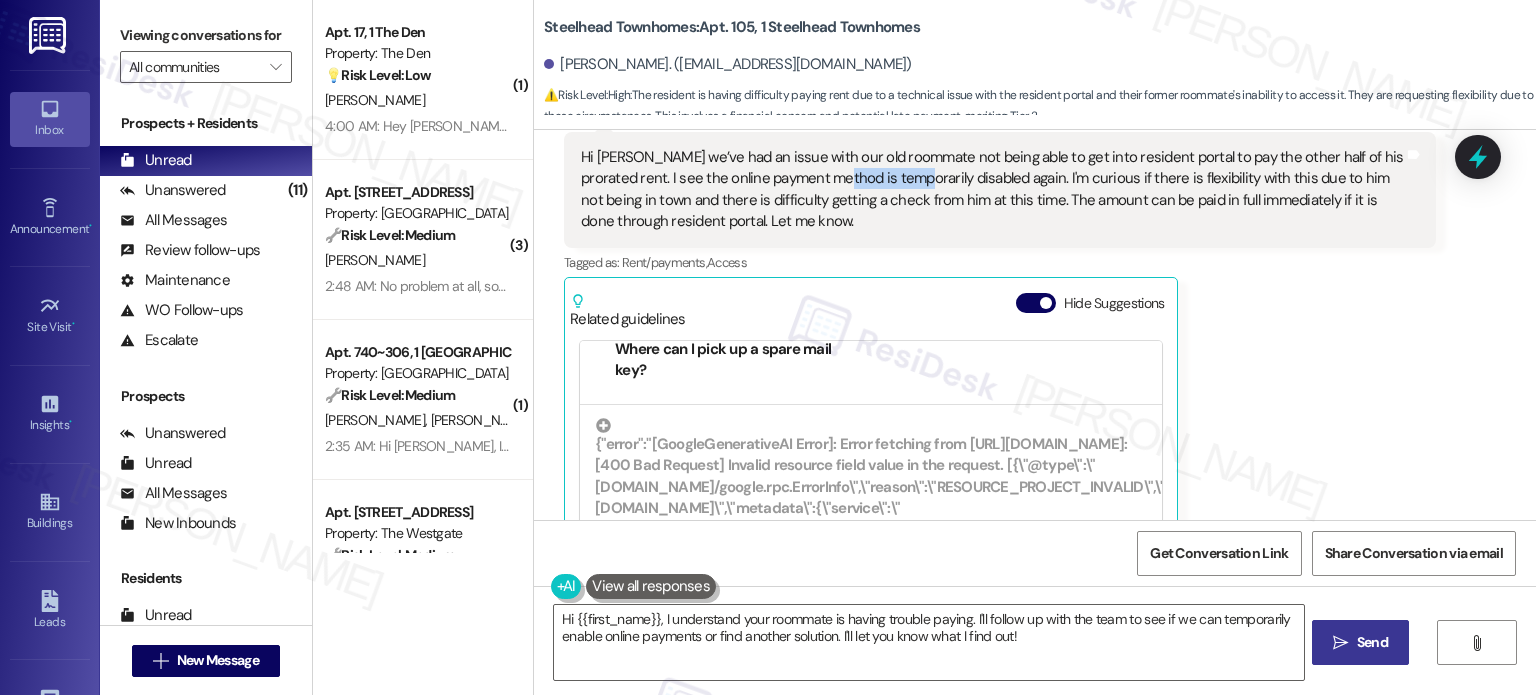 click on "Hi [PERSON_NAME] we’ve had an issue with our old roommate not being able to get into resident portal to pay the other half of his prorated rent. I see the online payment method is temporarily disabled again. I'm curious if there is flexibility with this due to him not being in town and there is difficulty getting a check from him at this time. The amount can be paid in full immediately if it is done through resident portal. Let me know." at bounding box center [992, 190] 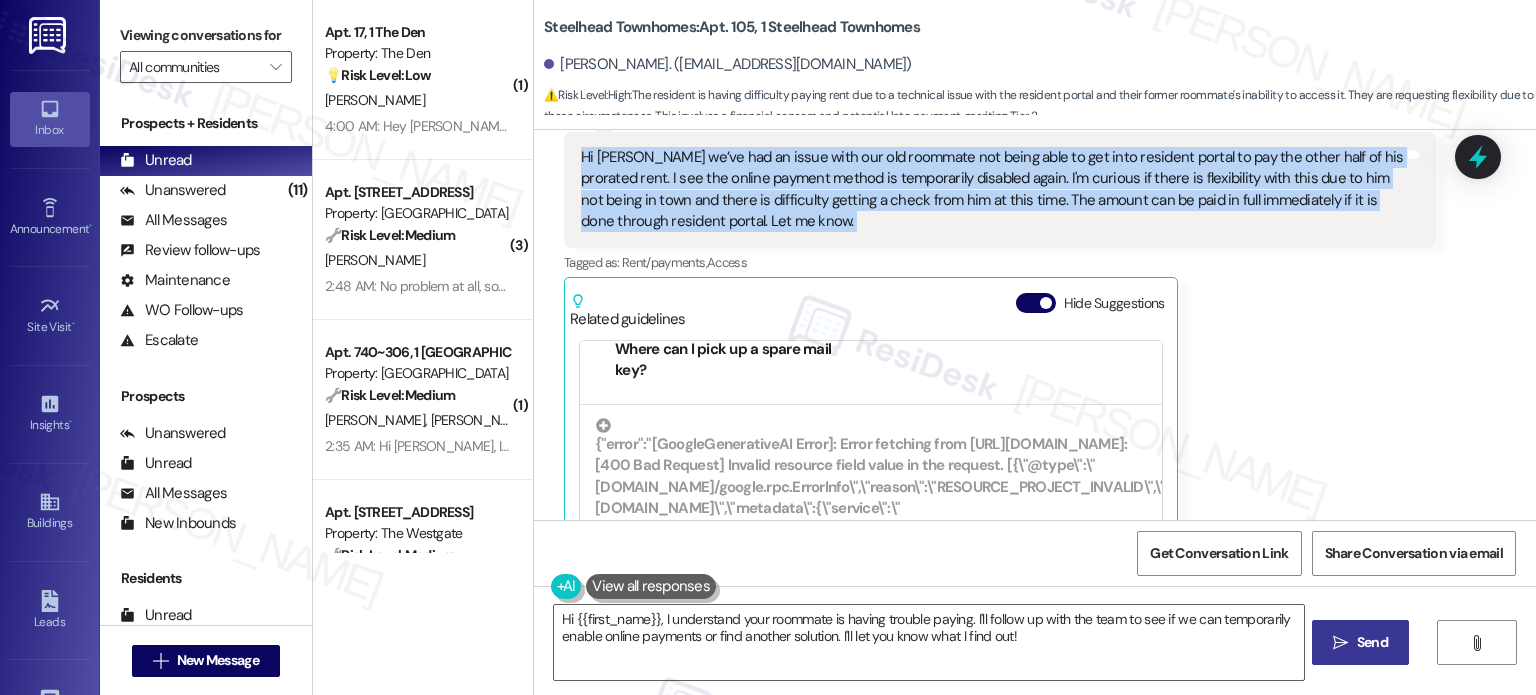 click on "Hi [PERSON_NAME] we’ve had an issue with our old roommate not being able to get into resident portal to pay the other half of his prorated rent. I see the online payment method is temporarily disabled again. I'm curious if there is flexibility with this due to him not being in town and there is difficulty getting a check from him at this time. The amount can be paid in full immediately if it is done through resident portal. Let me know." at bounding box center (992, 190) 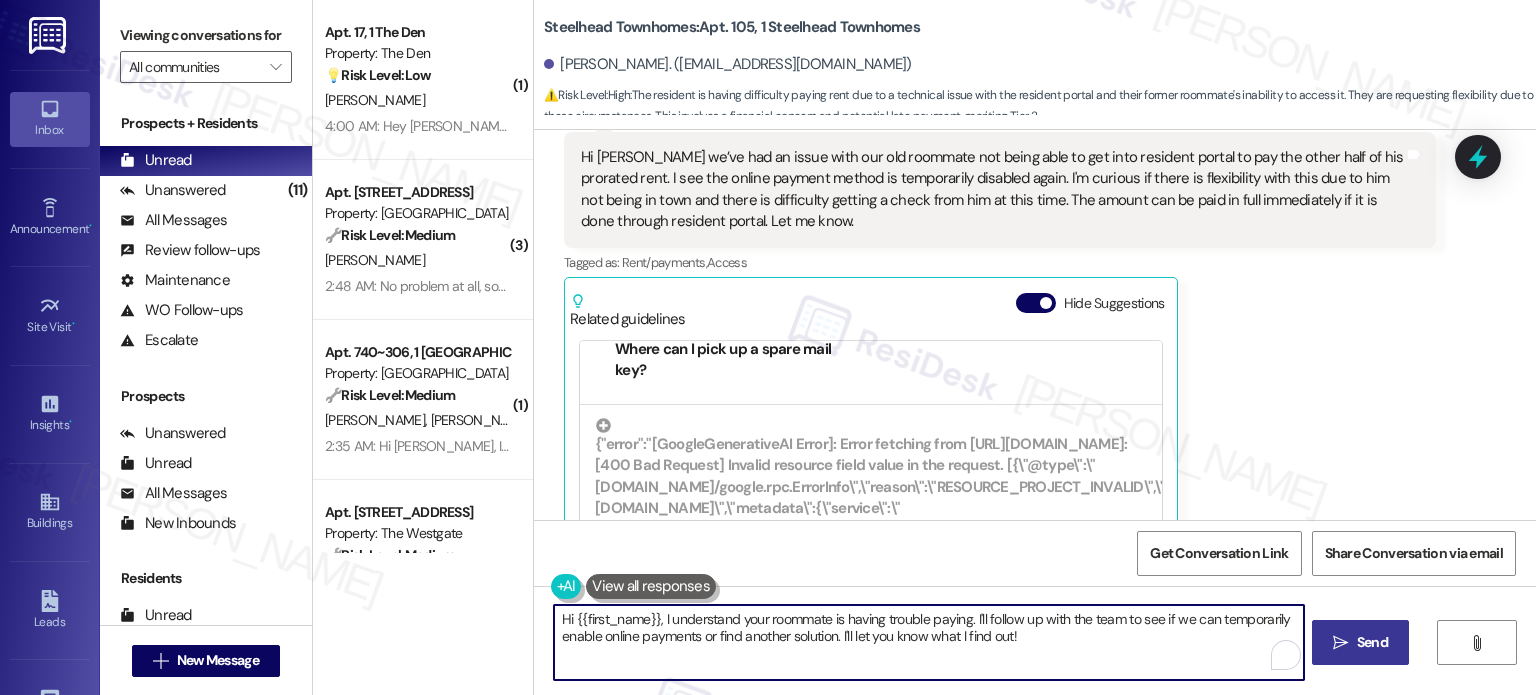 drag, startPoint x: 967, startPoint y: 618, endPoint x: 1063, endPoint y: 660, distance: 104.78549 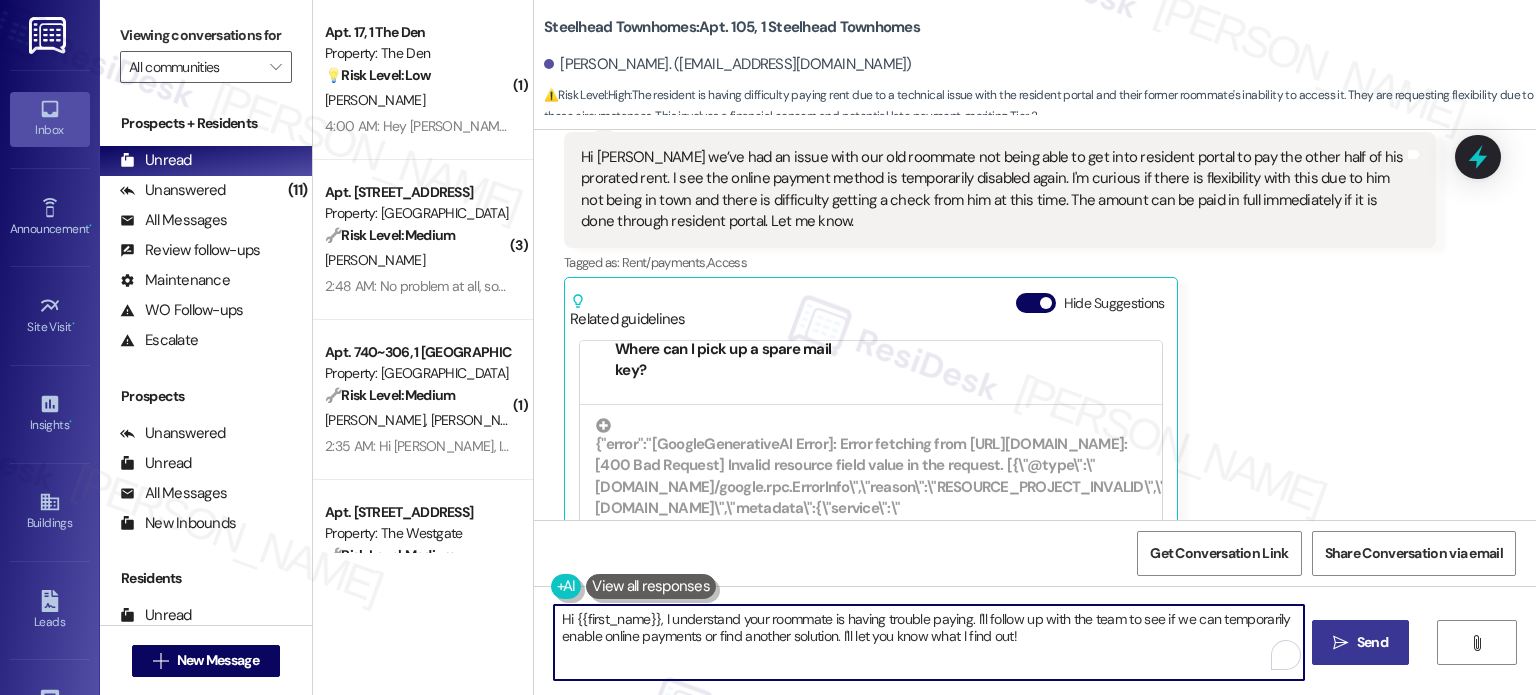 click on "Hi {{first_name}}, I understand your roommate is having trouble paying. I'll follow up with the team to see if we can temporarily enable online payments or find another solution. I'll let you know what I find out!" at bounding box center [928, 642] 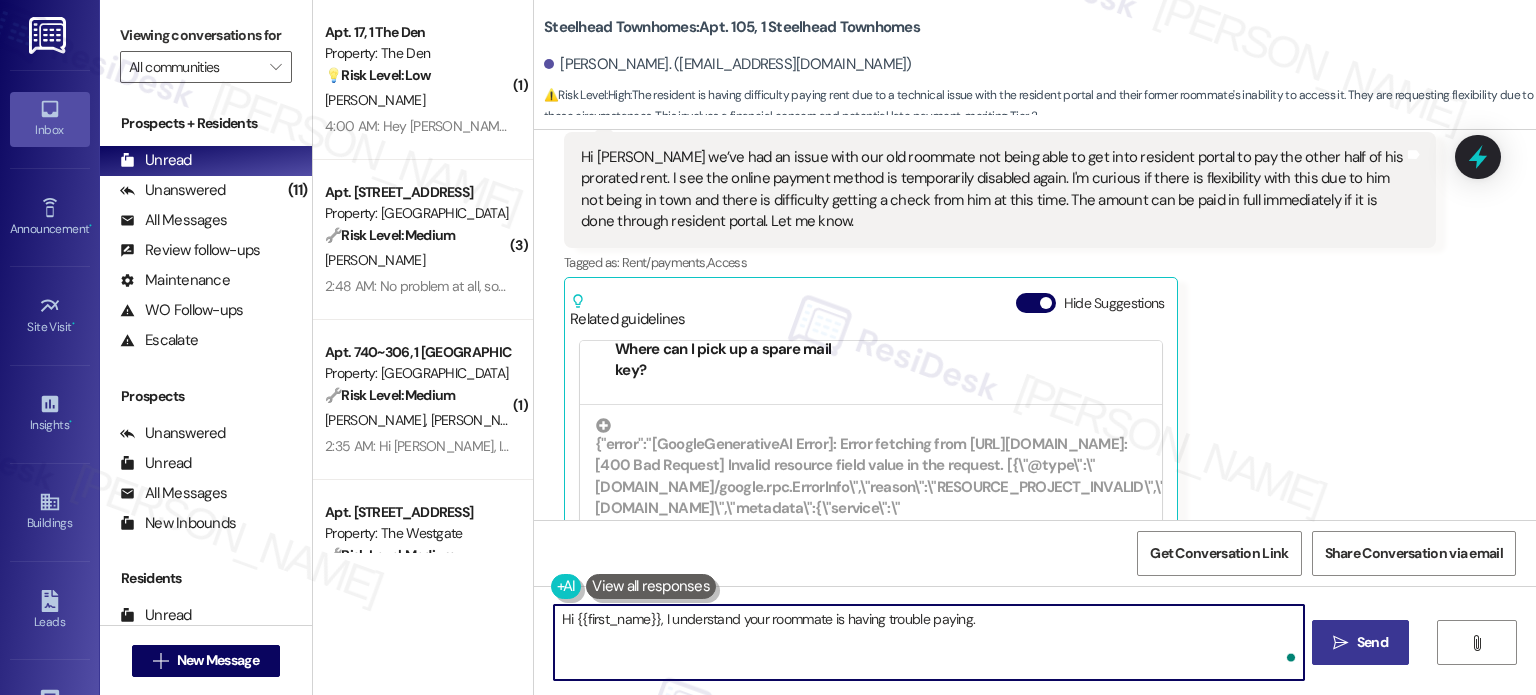 paste on "Do you know why the portal is showing as “temporarily disabled” for this transaction?" 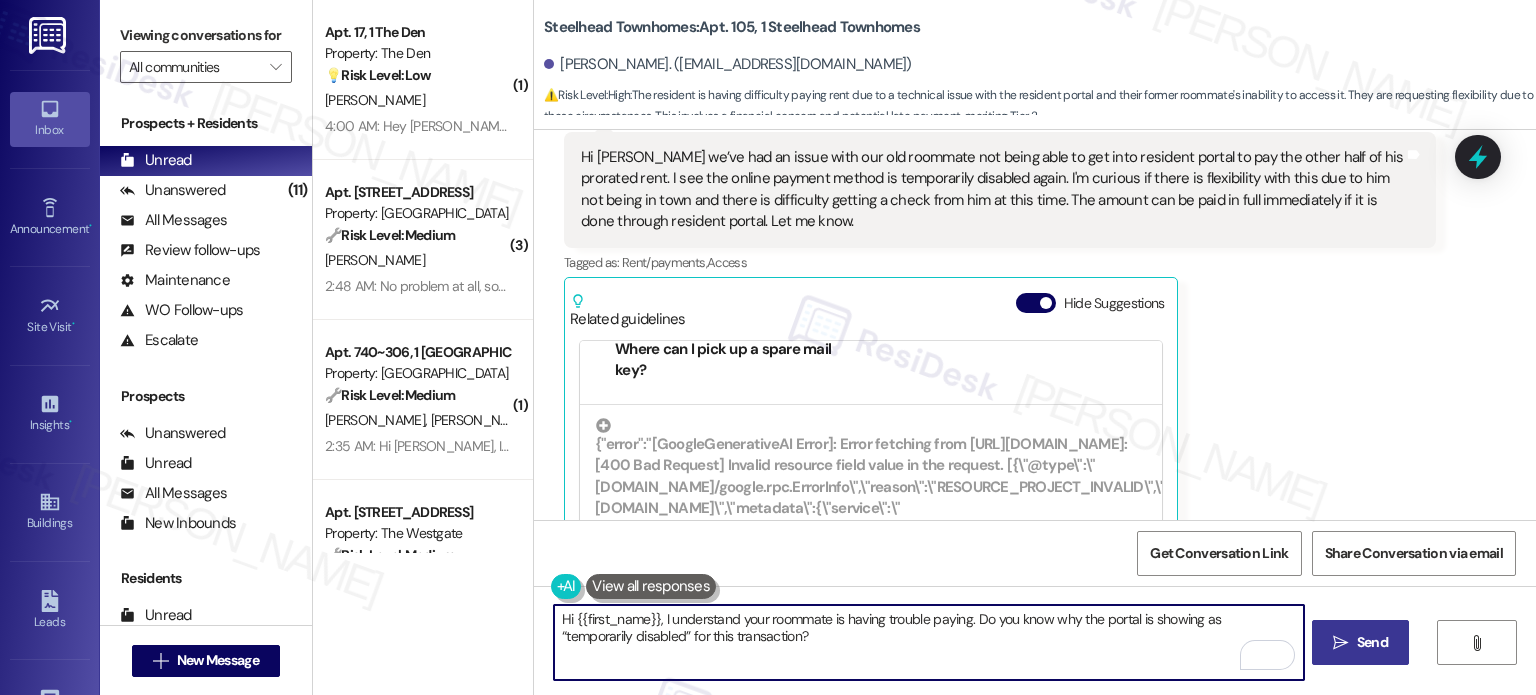 type on "Hi {{first_name}}, I understand your roommate is having trouble paying. Do you know why the portal is showing as “temporarily disabled” for this transaction?" 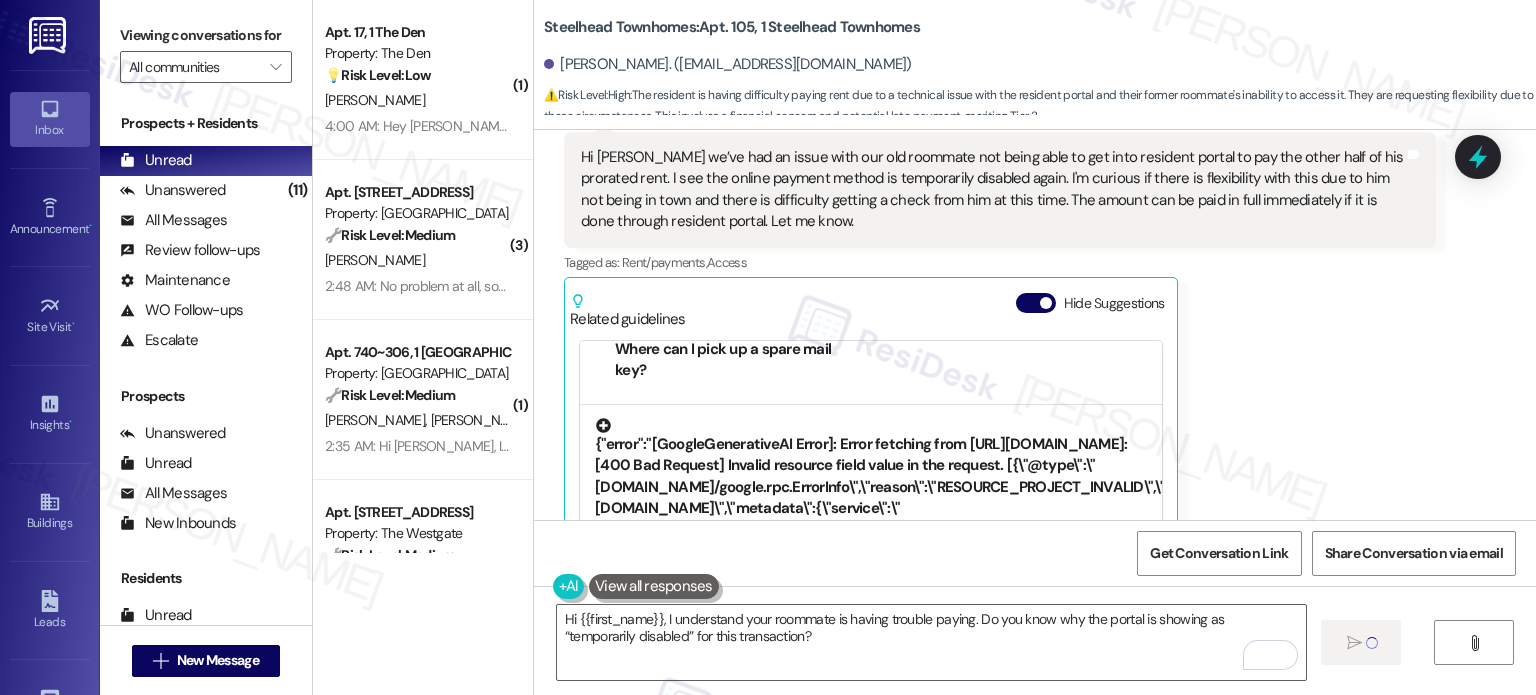 type 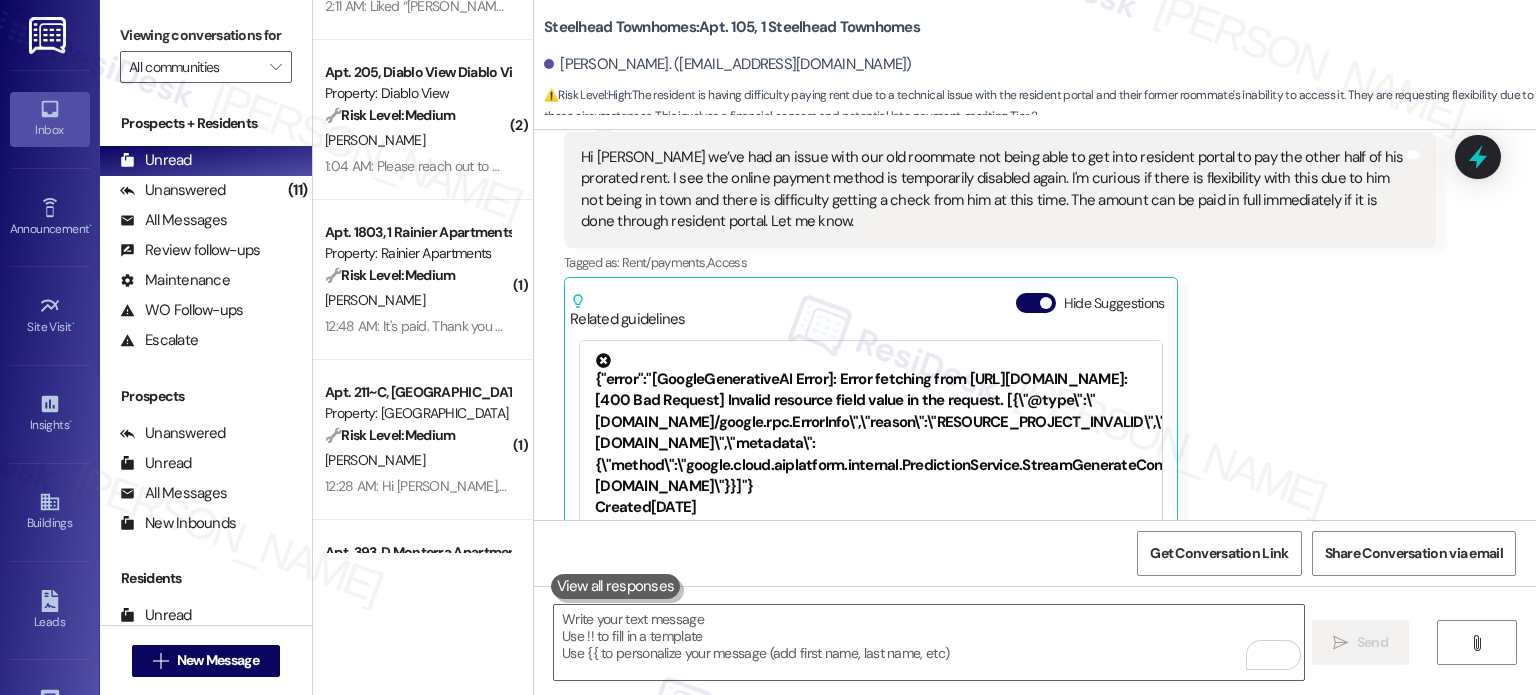 scroll, scrollTop: 0, scrollLeft: 0, axis: both 